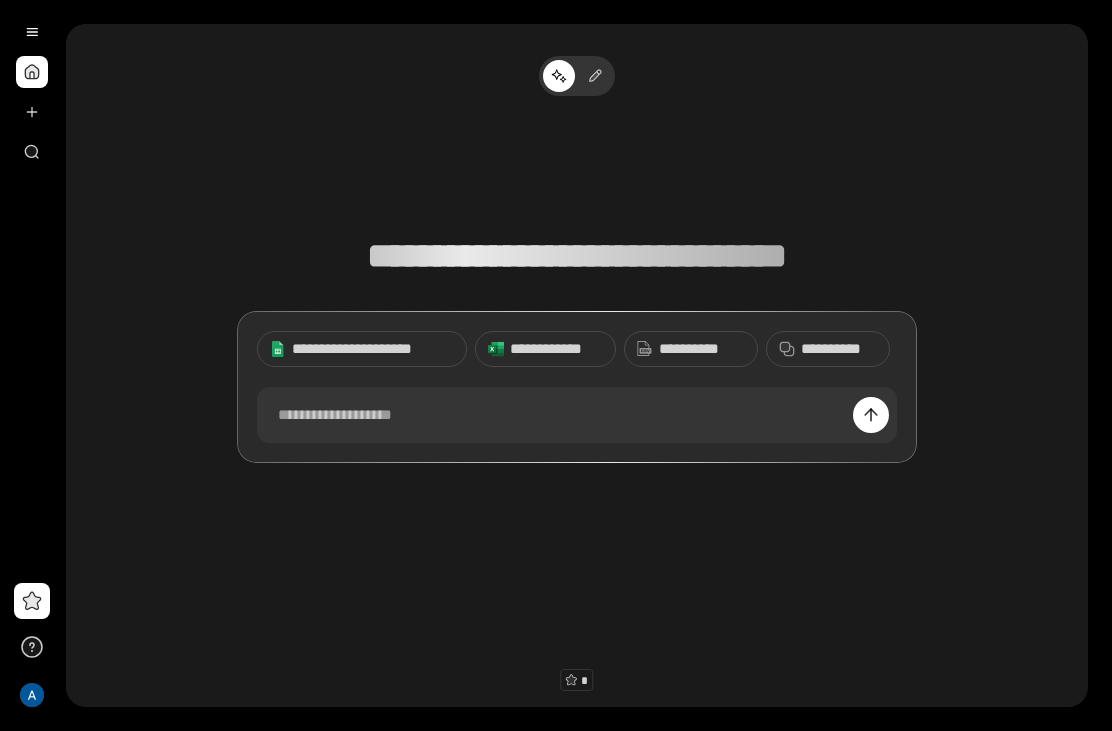 scroll, scrollTop: 0, scrollLeft: 0, axis: both 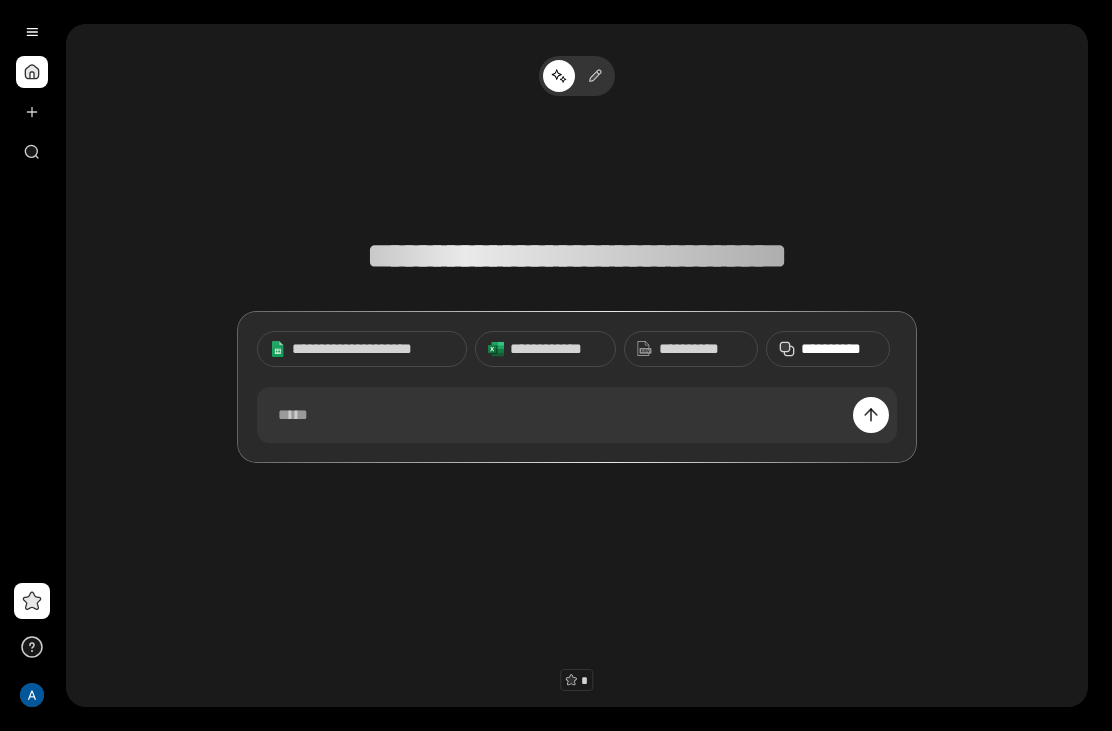 click on "**********" at bounding box center [828, 349] 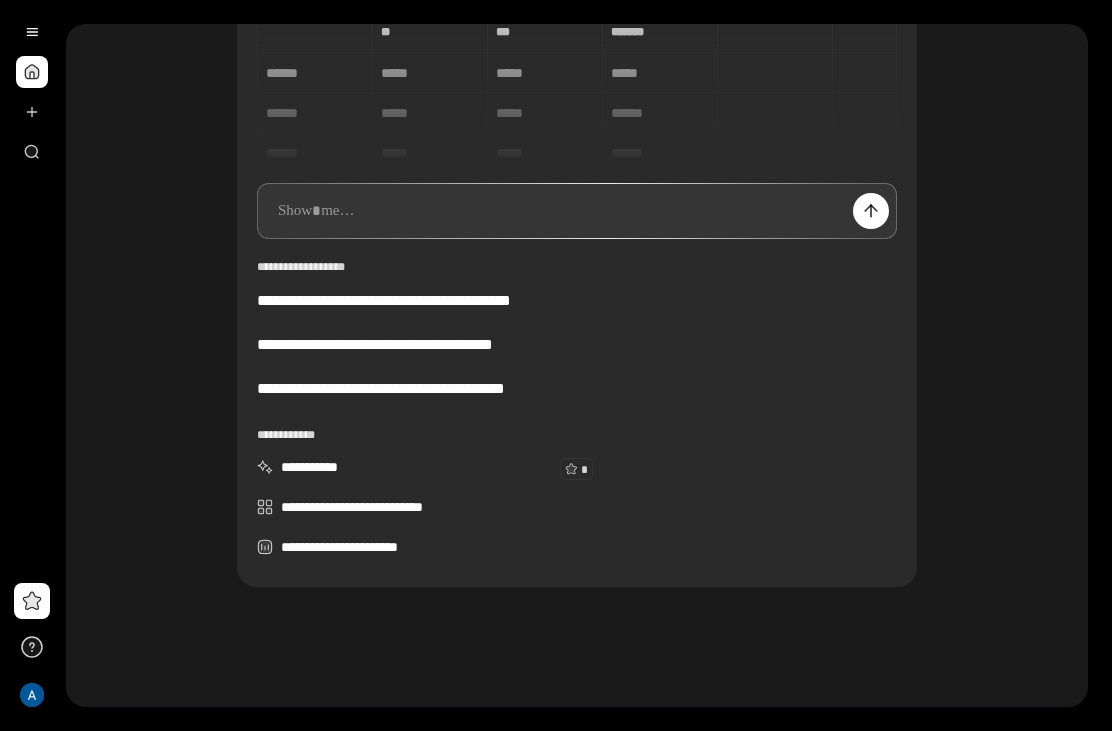 scroll, scrollTop: 224, scrollLeft: 0, axis: vertical 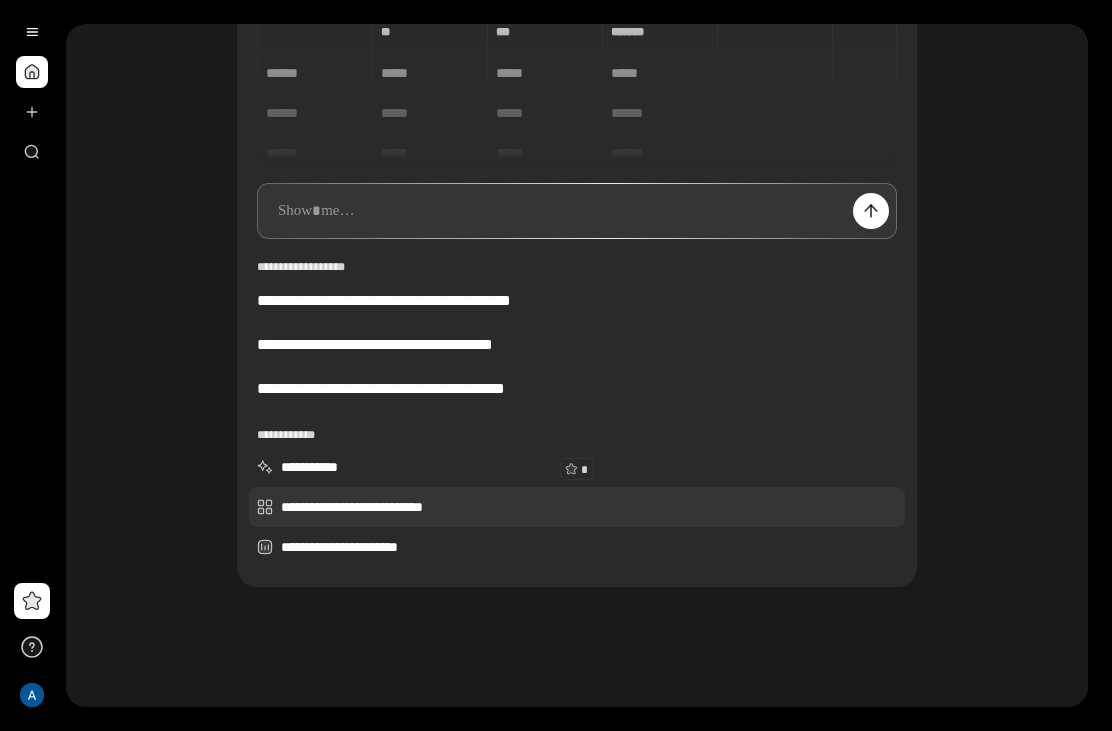 click on "**********" at bounding box center (577, 507) 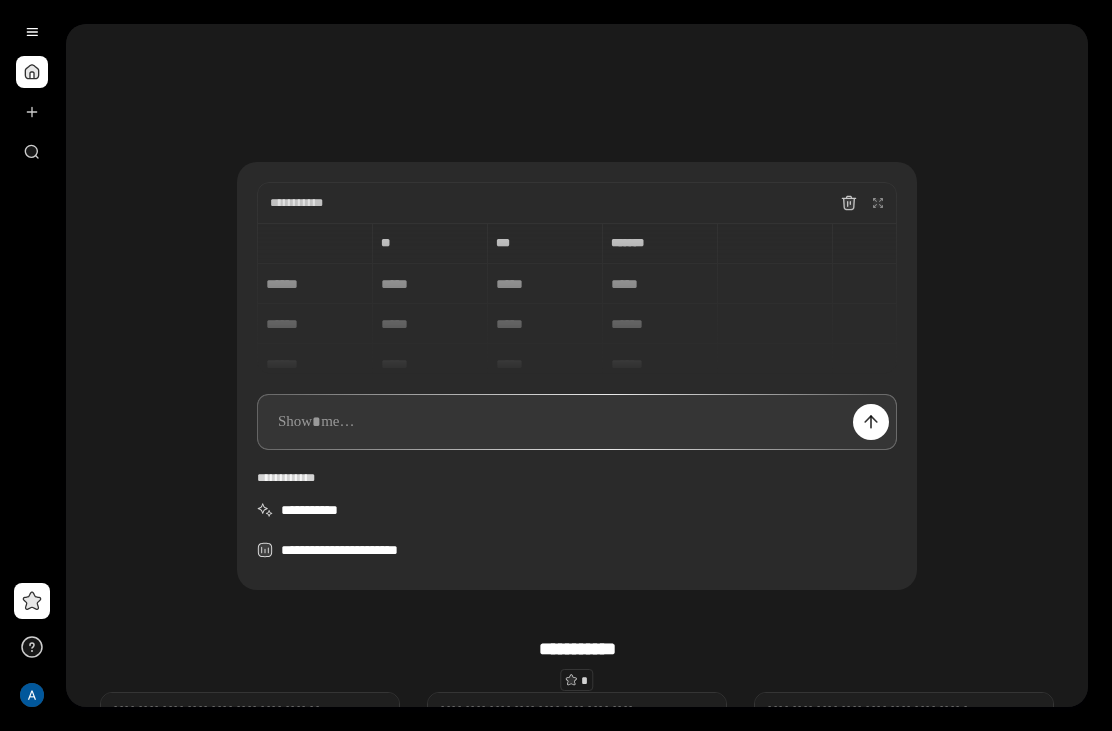 scroll, scrollTop: 0, scrollLeft: 0, axis: both 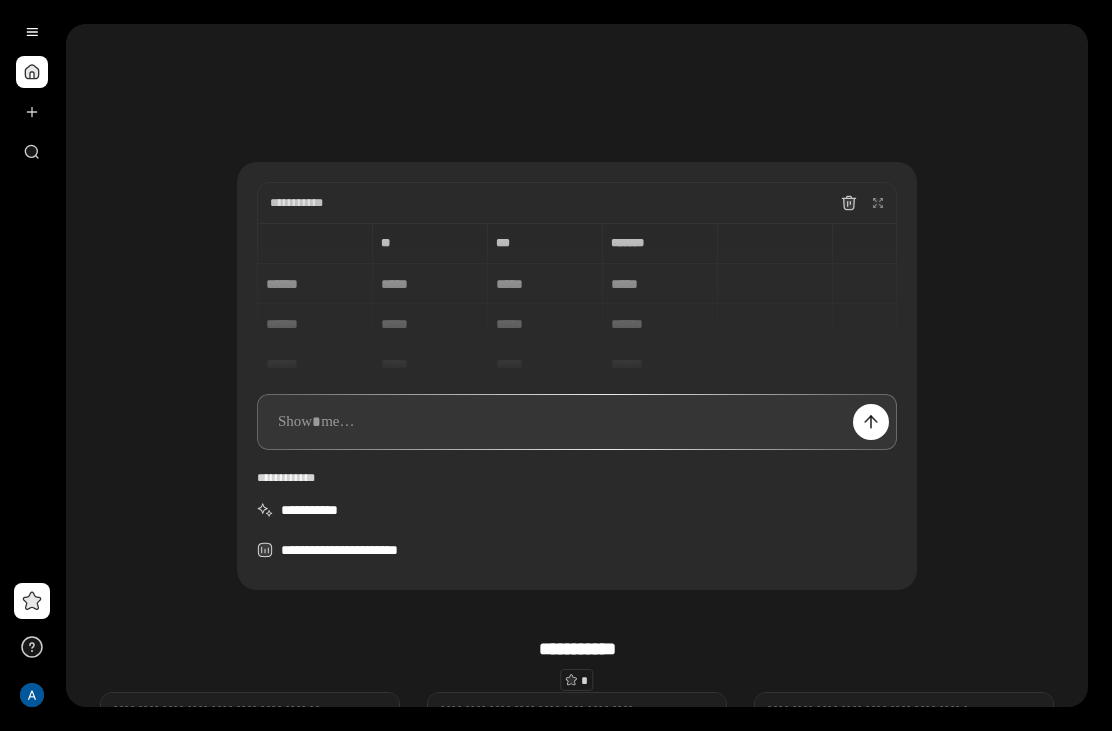 click at bounding box center (32, 32) 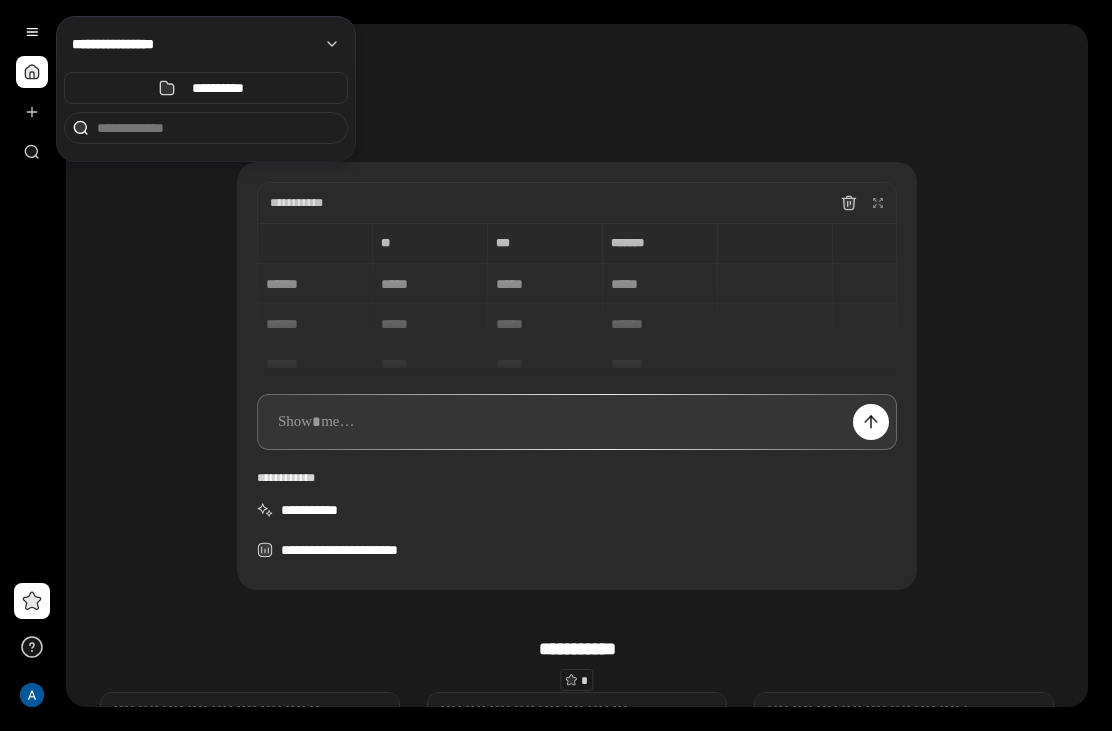click on "[FIRST] [LAST] [STREET] [CITY] [STATE] [ZIP] [COUNTRY] [PHONE] [EMAIL] [SSN] [CC] [DOB] [AGE] [TIME]" at bounding box center (577, 323) 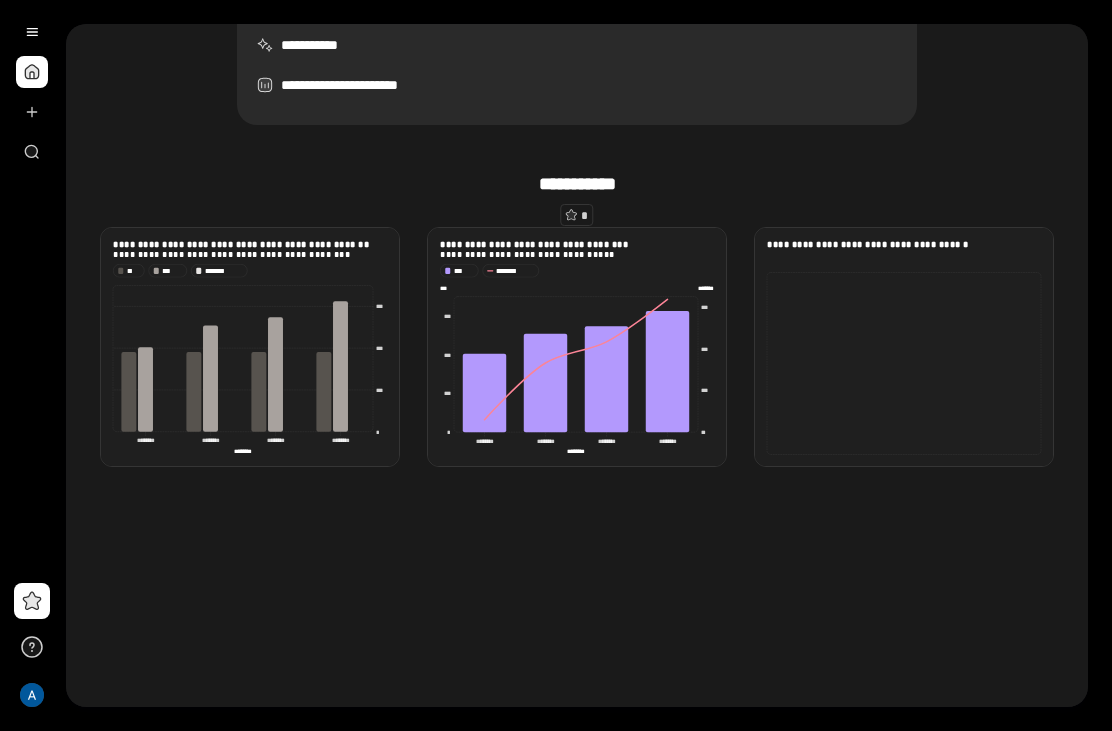 scroll, scrollTop: 478, scrollLeft: 0, axis: vertical 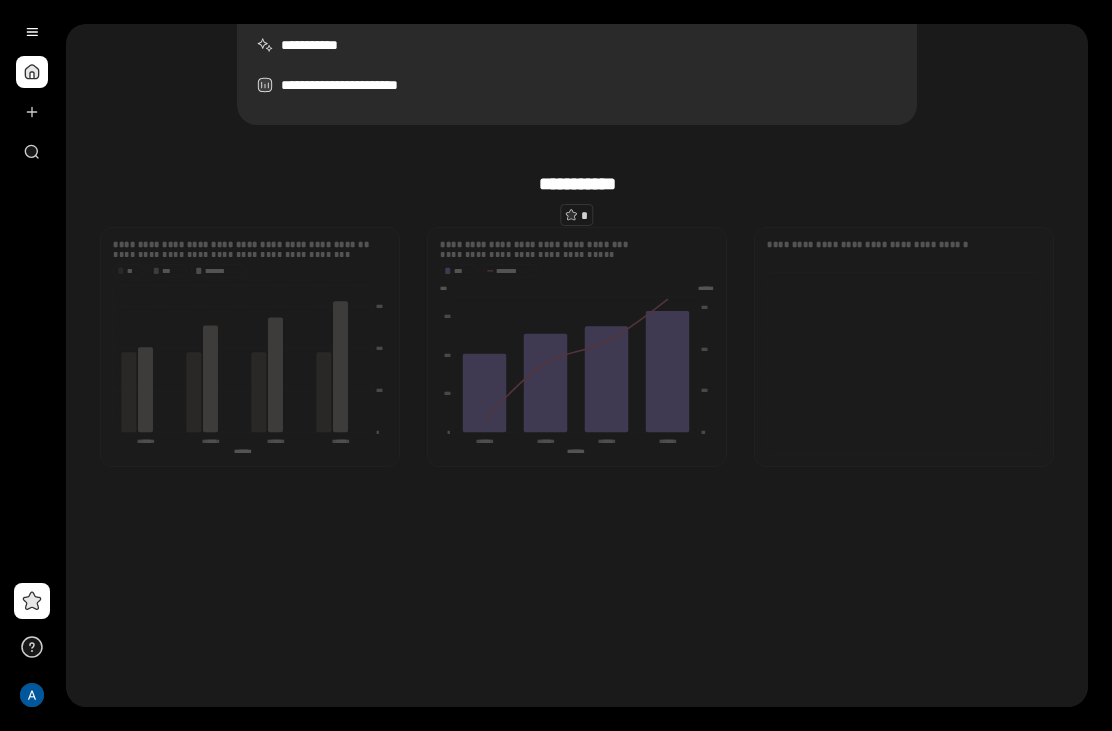 click on "[FIRST] [LAST] [STREET] [CITY] [STATE] [ZIP] [COUNTRY] [PHONE] [EMAIL] [SSN] [CC] [DOB] [AGE] [TIME]" at bounding box center (577, 133) 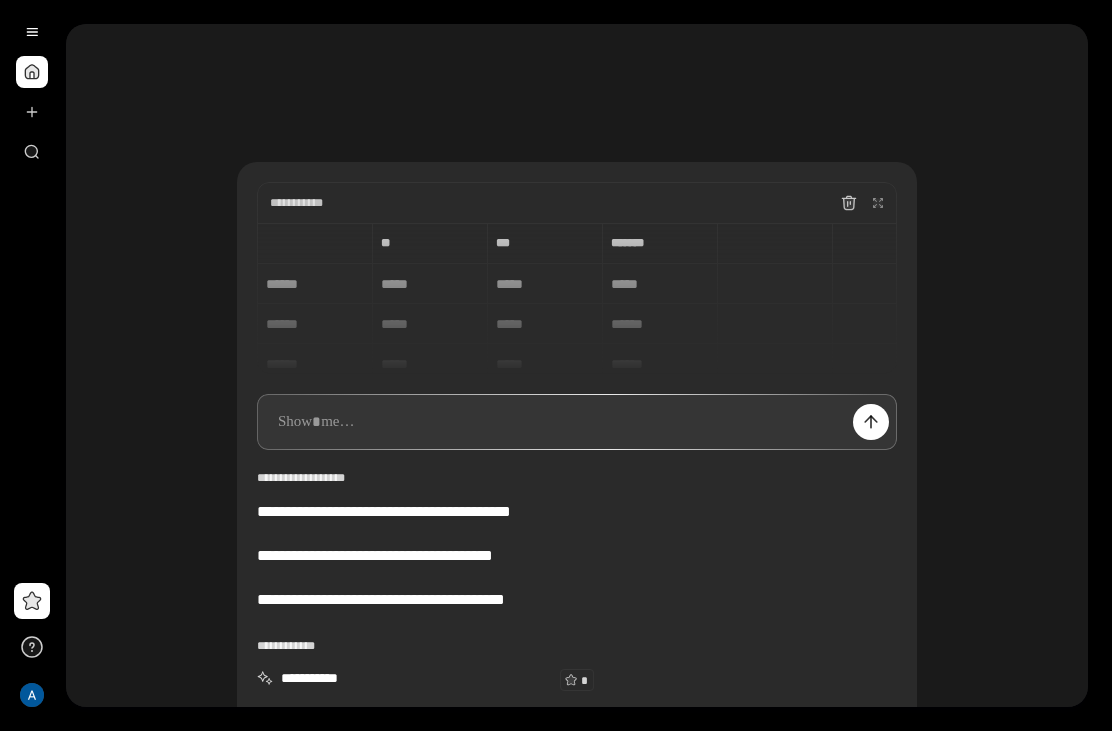 click at bounding box center (577, 422) 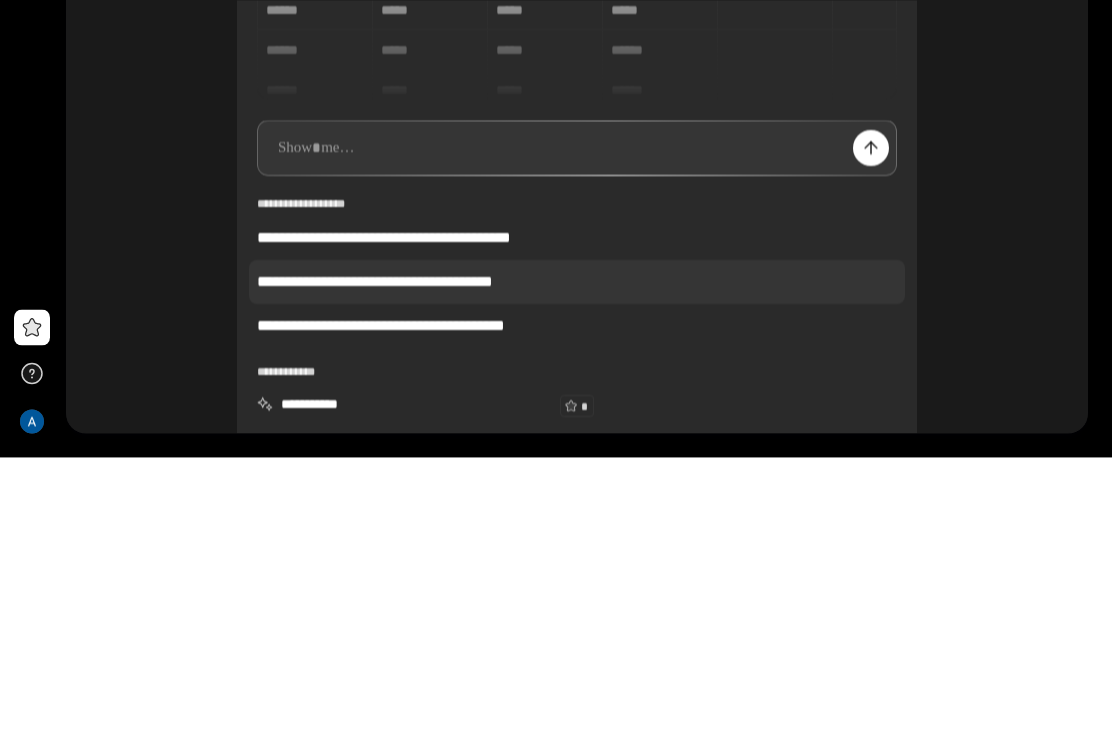 click on "**********" at bounding box center [577, 556] 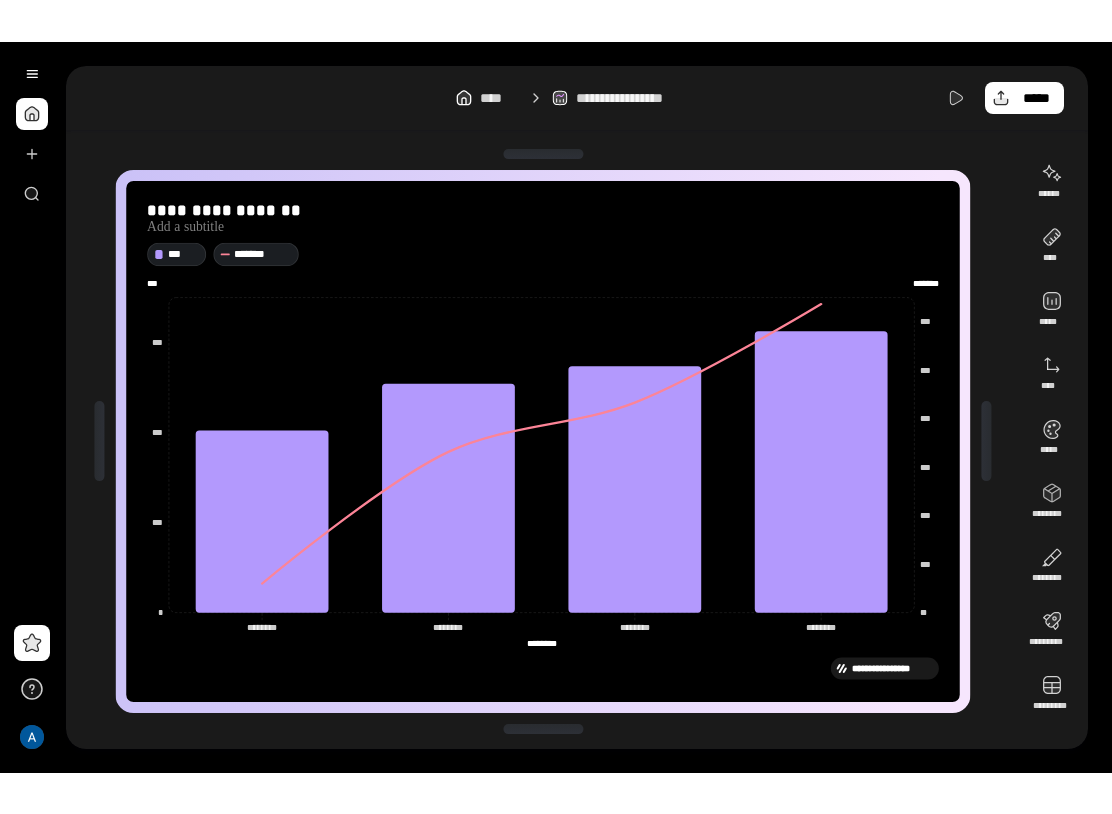 scroll, scrollTop: 6, scrollLeft: 0, axis: vertical 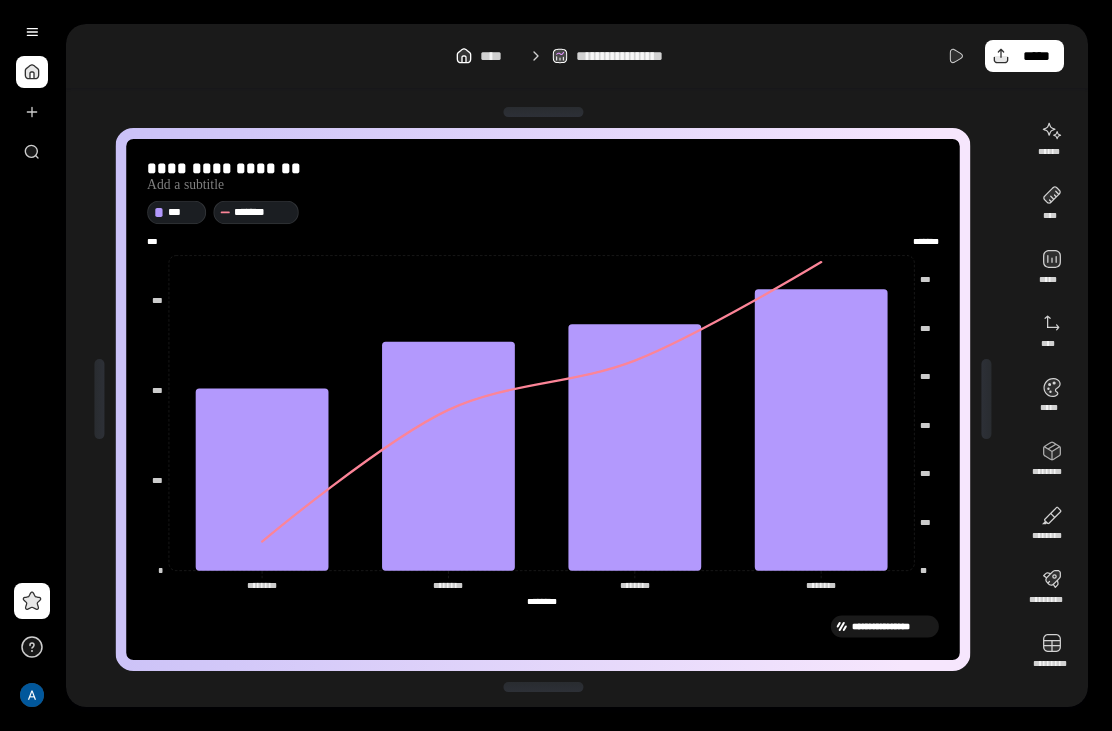 click at bounding box center (957, 56) 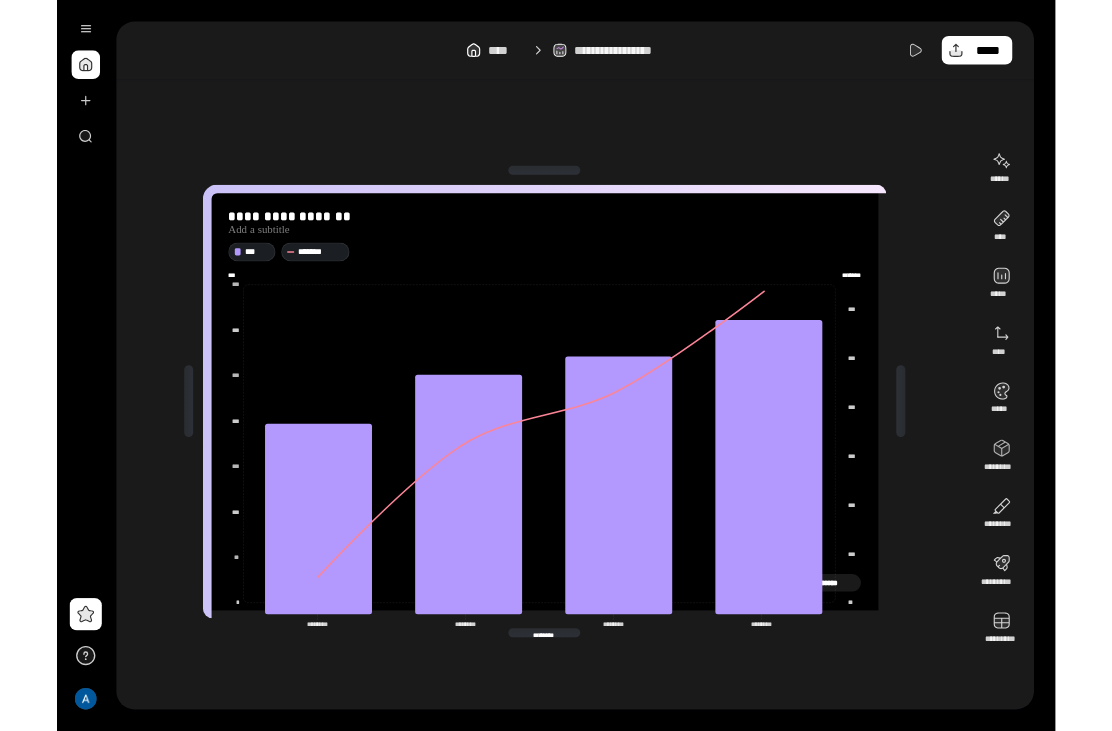 scroll, scrollTop: 0, scrollLeft: 0, axis: both 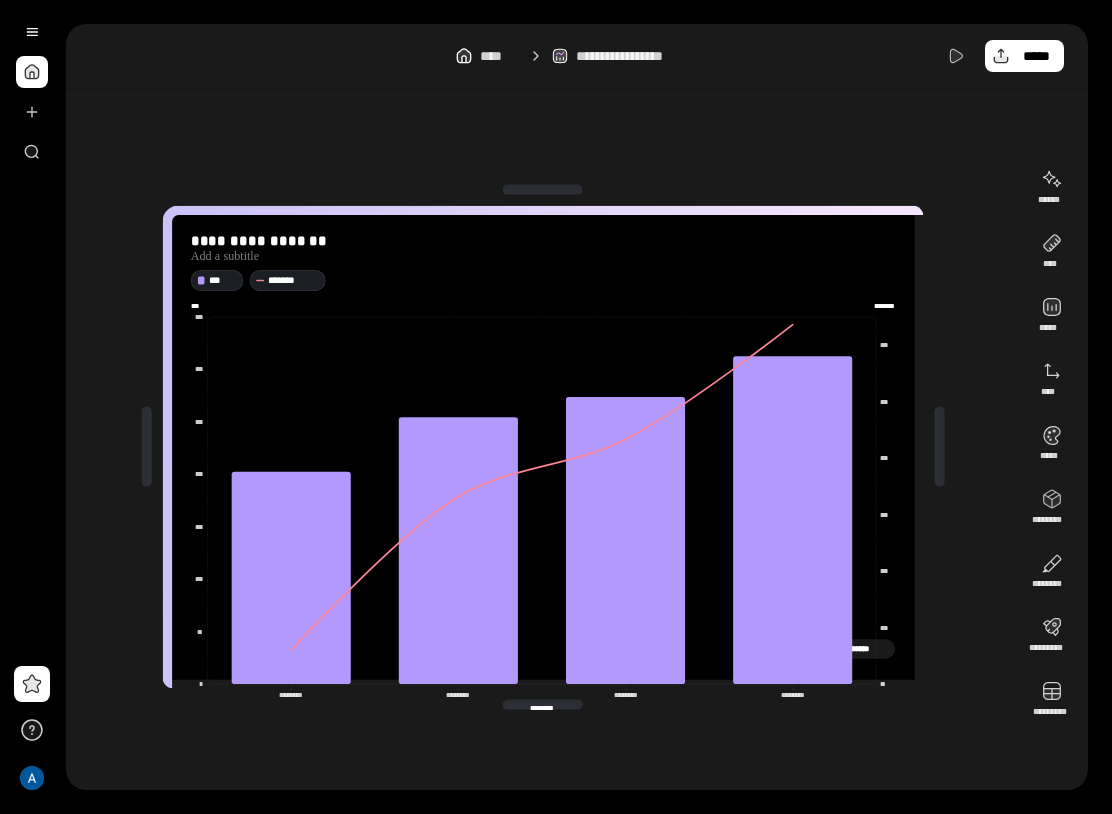 click on "[FIRST] [LAST] [STREET] [CITY] [STATE] [ZIP] [COUNTRY] [PHONE] [EMAIL] [SSN] [CC] [DOB] [AGE] [TIME]" at bounding box center [543, 447] 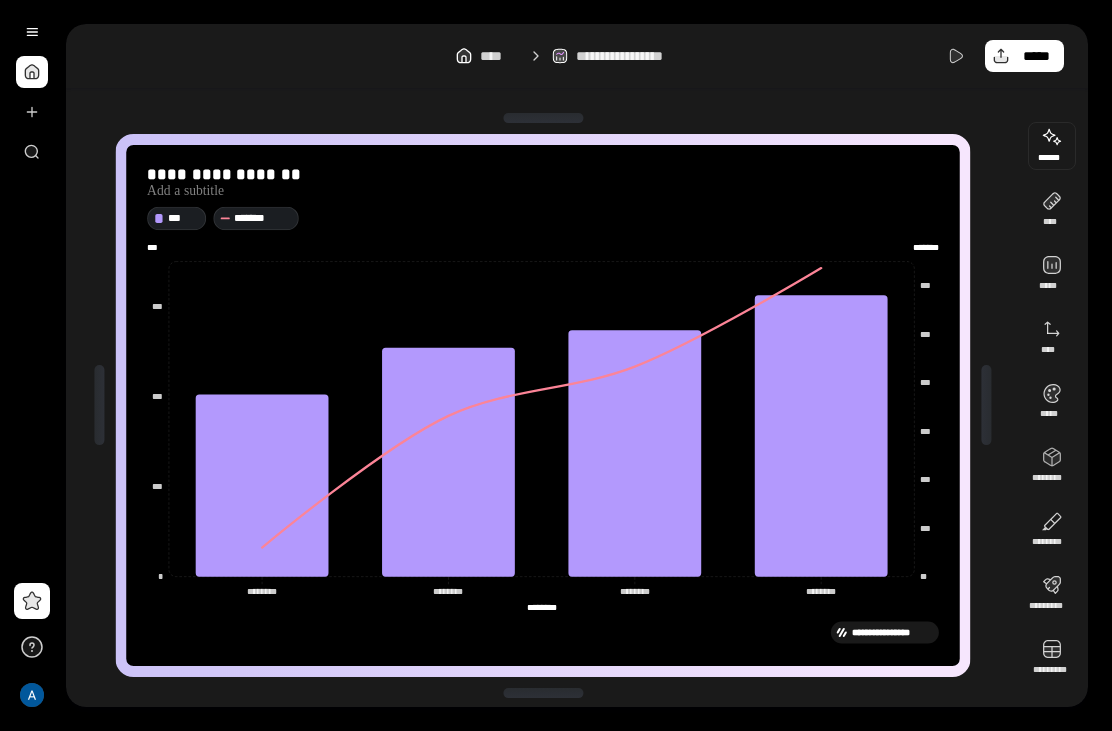 click at bounding box center [1052, 146] 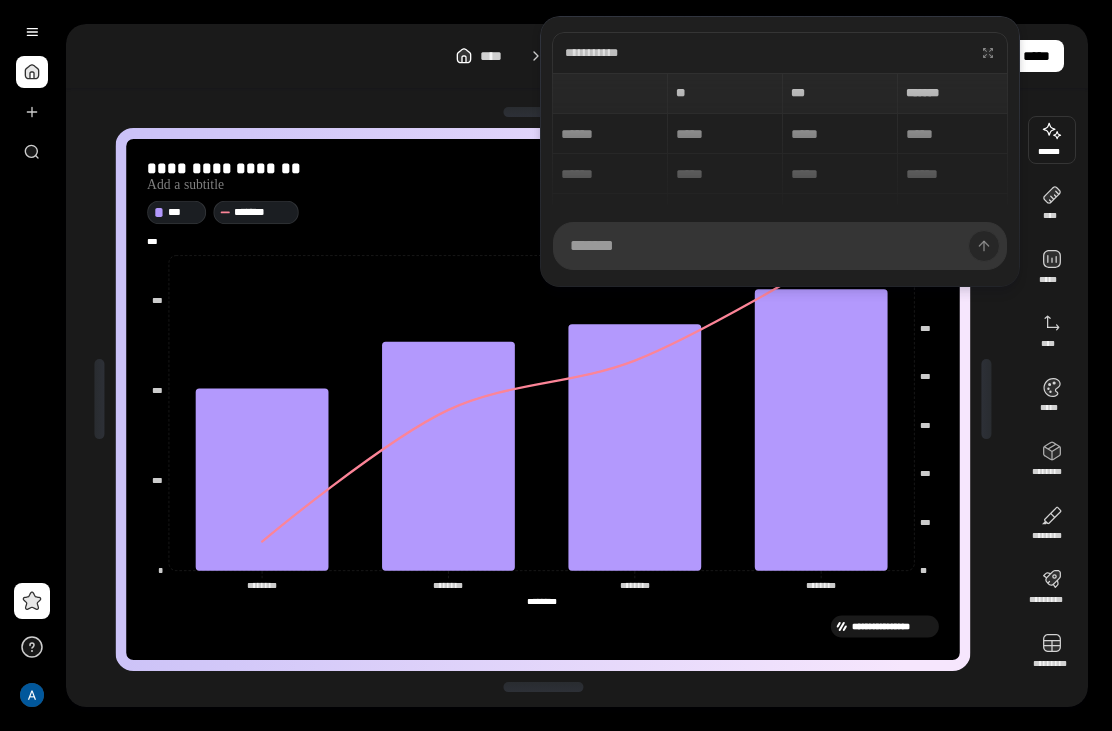 scroll, scrollTop: 6, scrollLeft: 0, axis: vertical 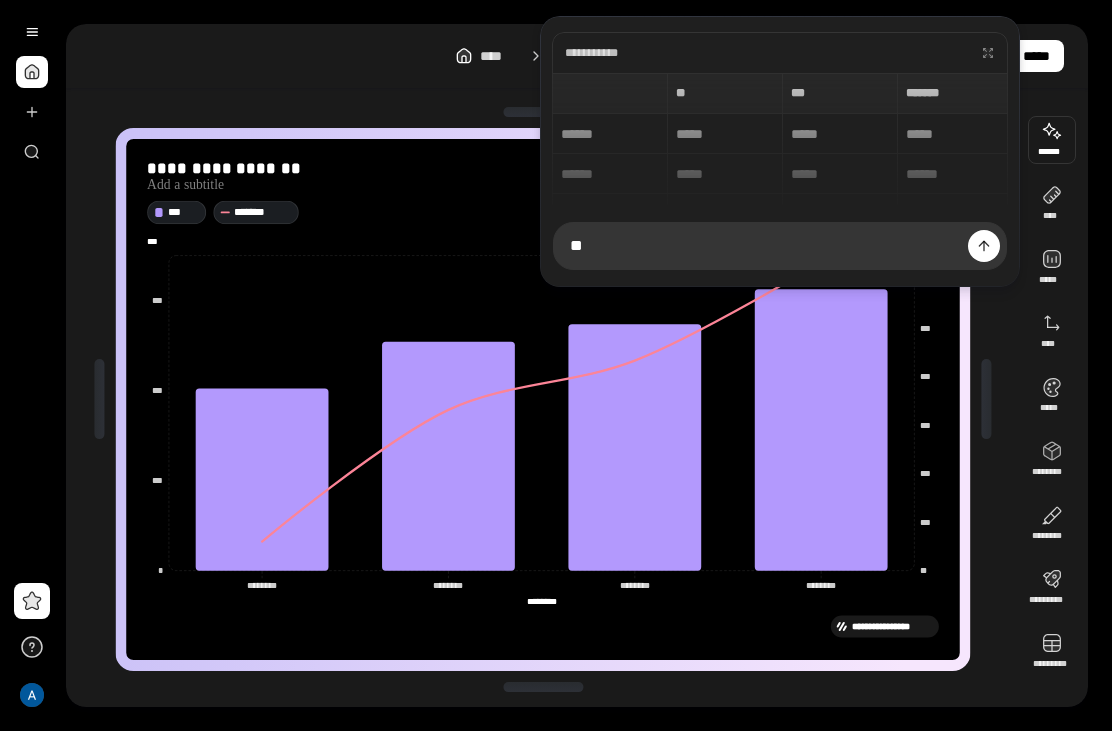 type on "*" 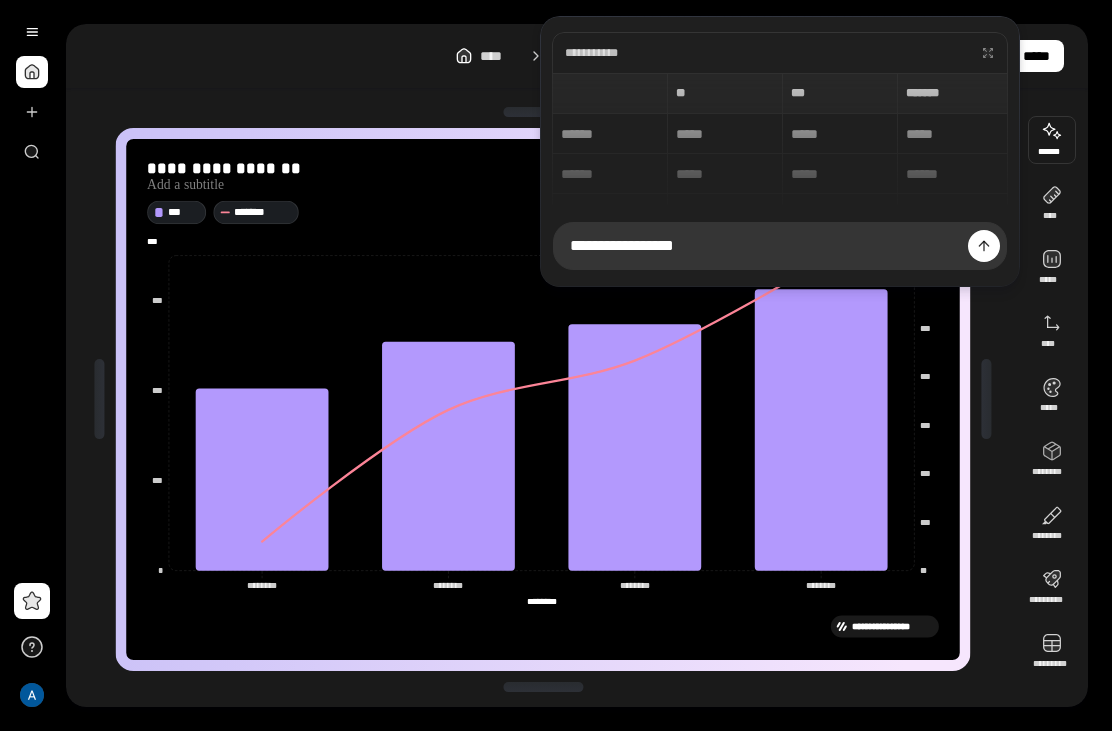 click on "**********" at bounding box center (780, 246) 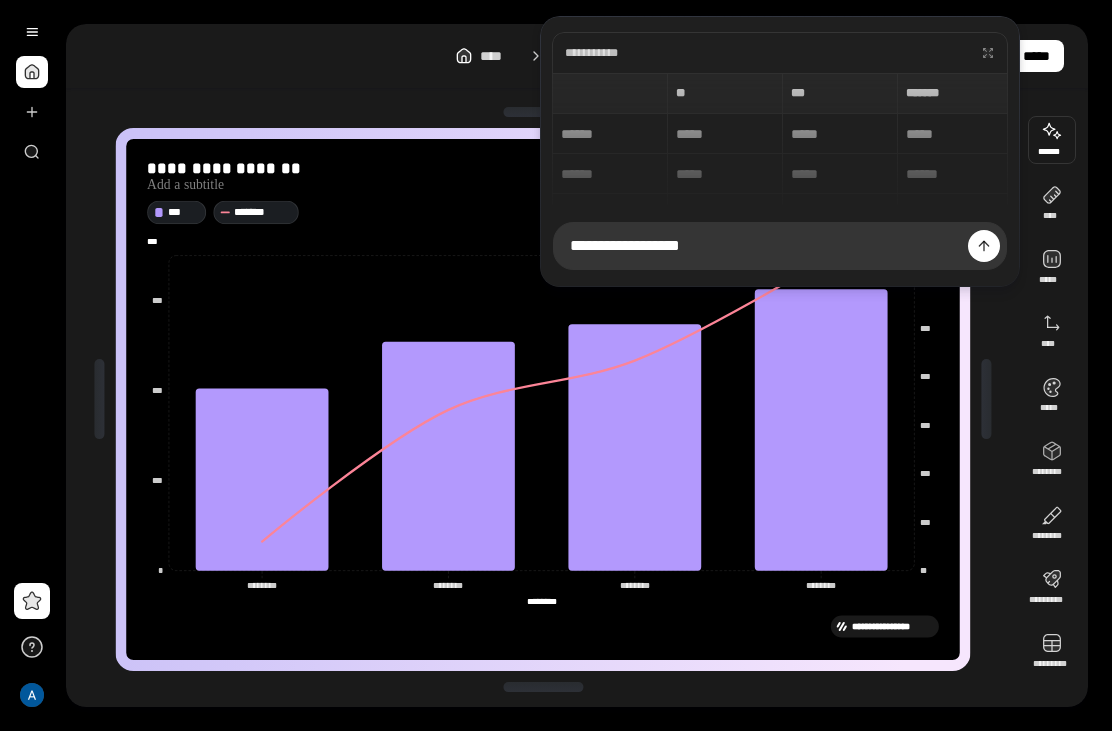 type on "**********" 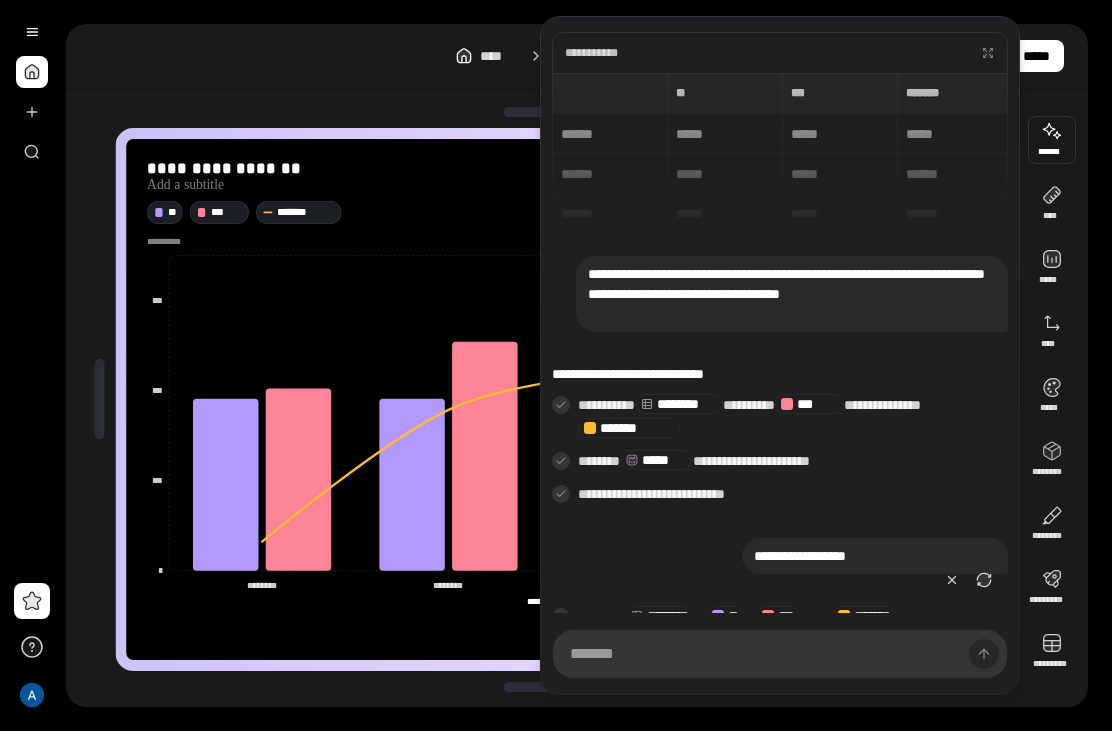 type 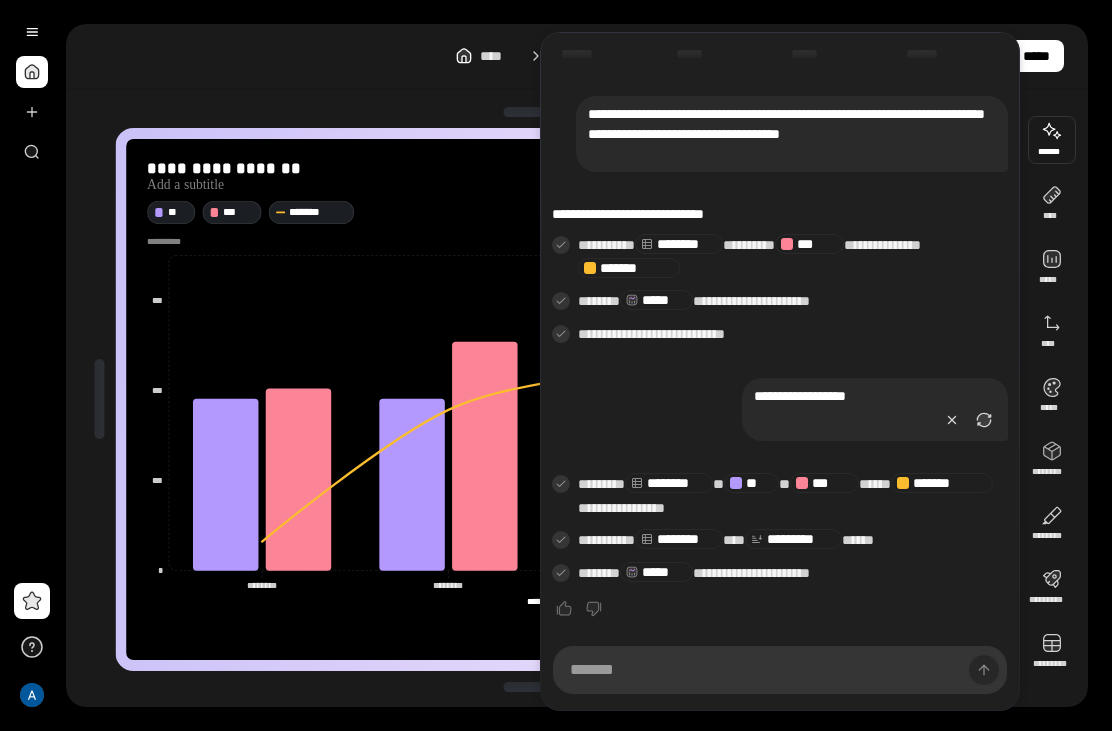 scroll, scrollTop: 157, scrollLeft: 0, axis: vertical 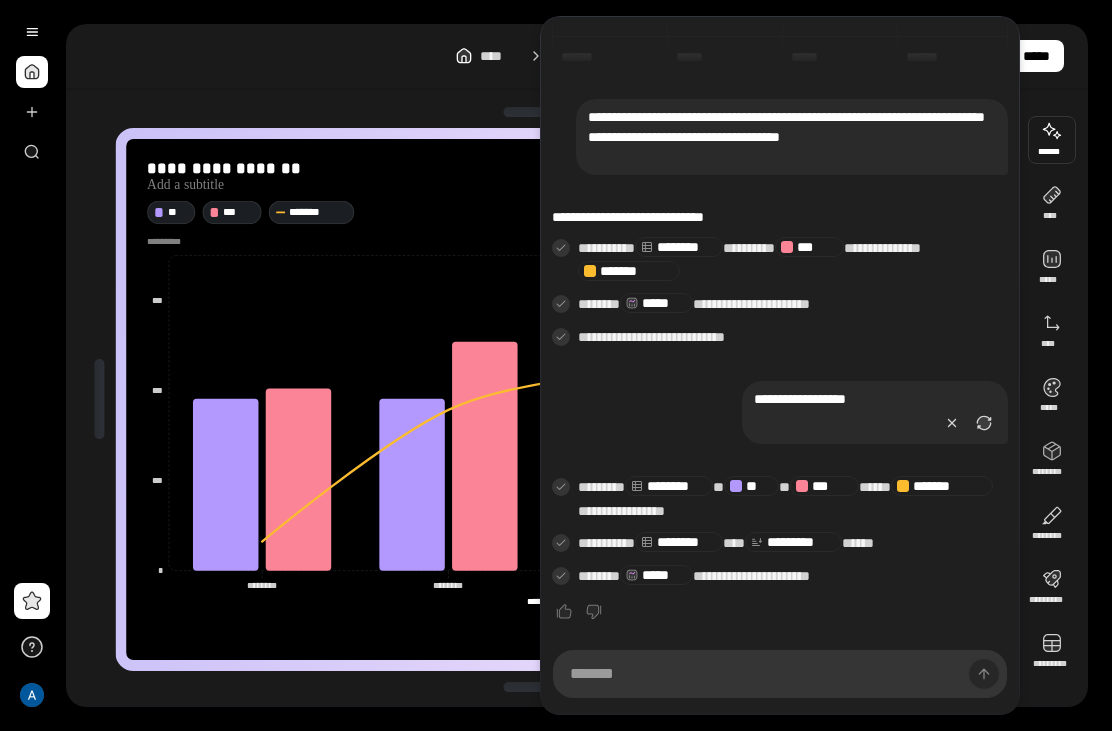 click on "*****" at bounding box center [656, 575] 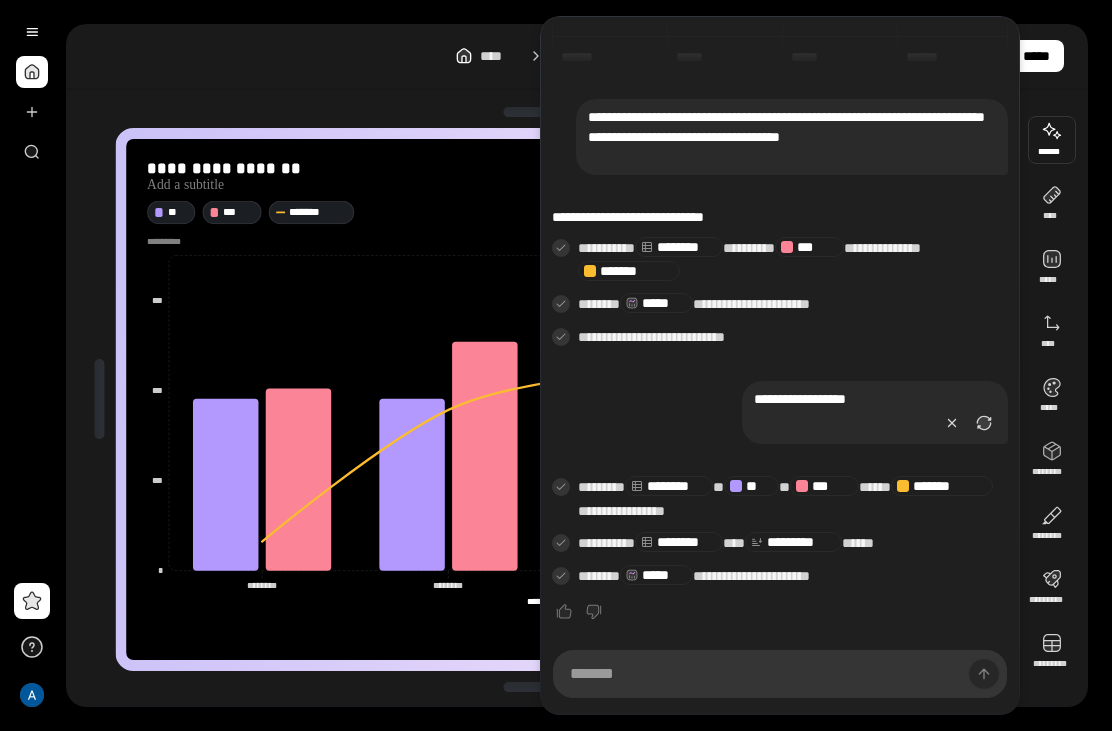 click at bounding box center [564, 612] 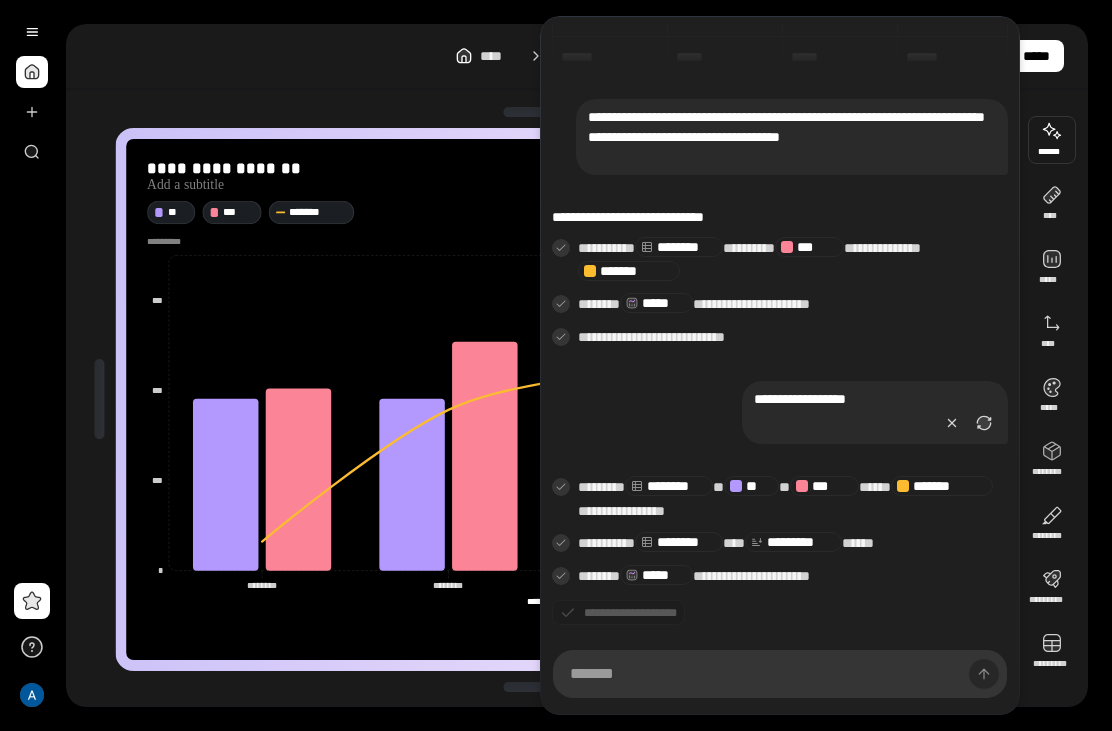 click on "**********" at bounding box center (543, 626) 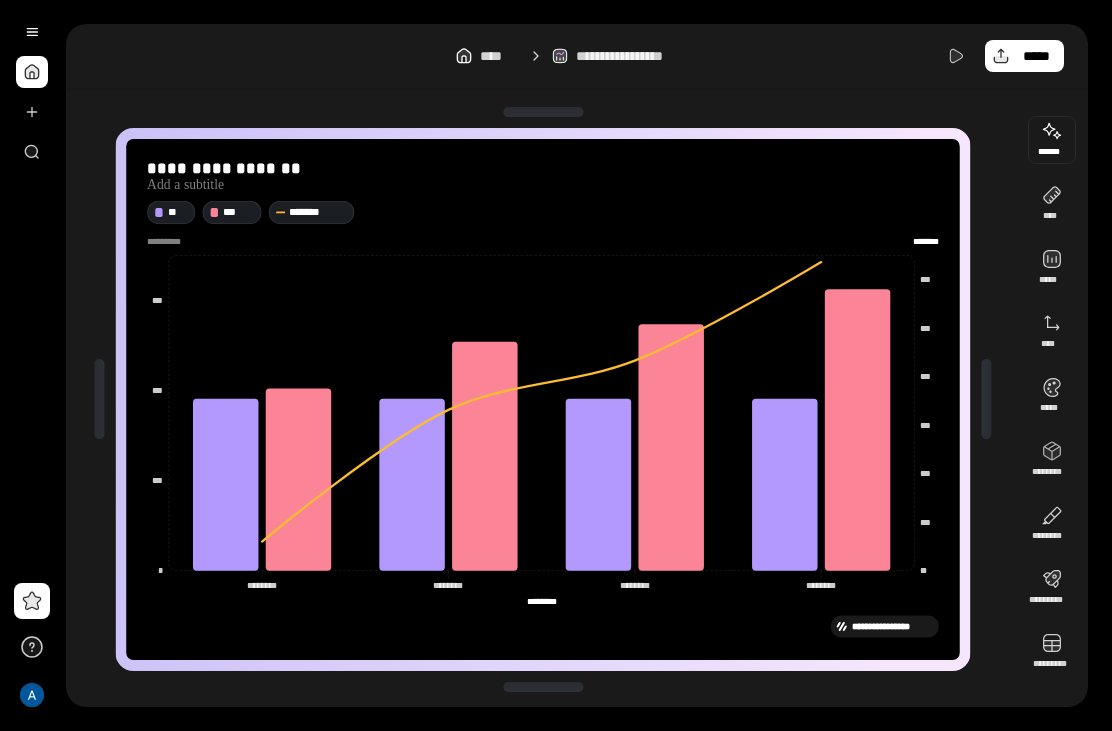 click at bounding box center [1052, 140] 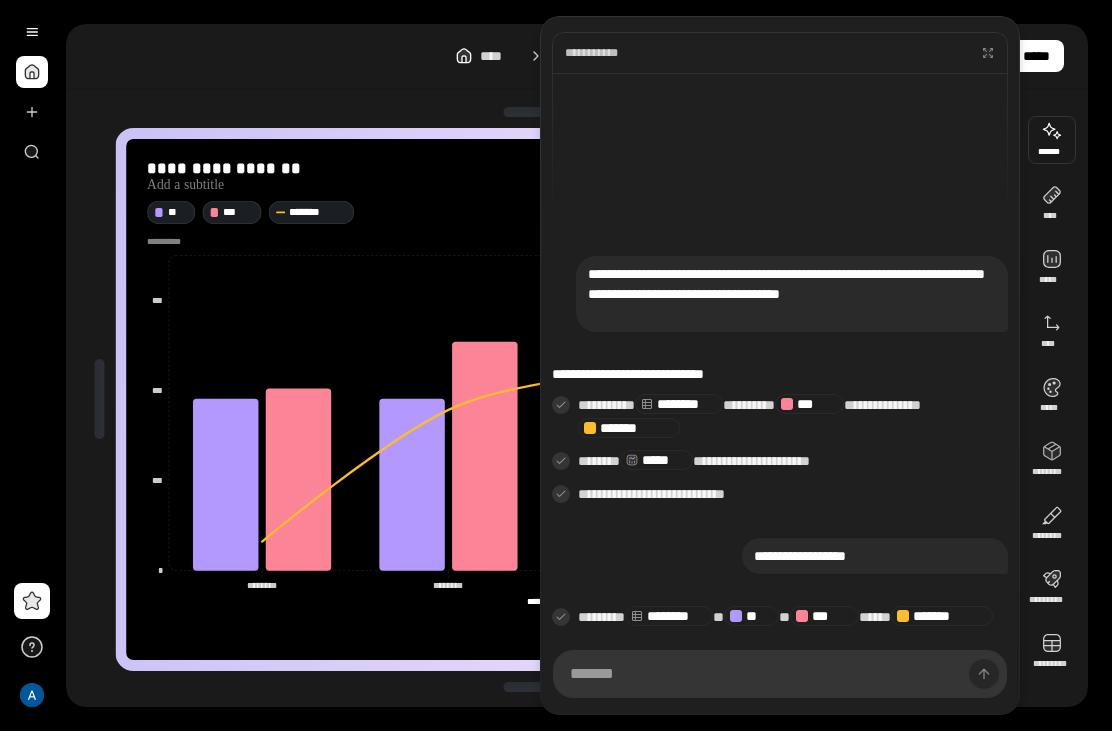 scroll, scrollTop: 130, scrollLeft: 0, axis: vertical 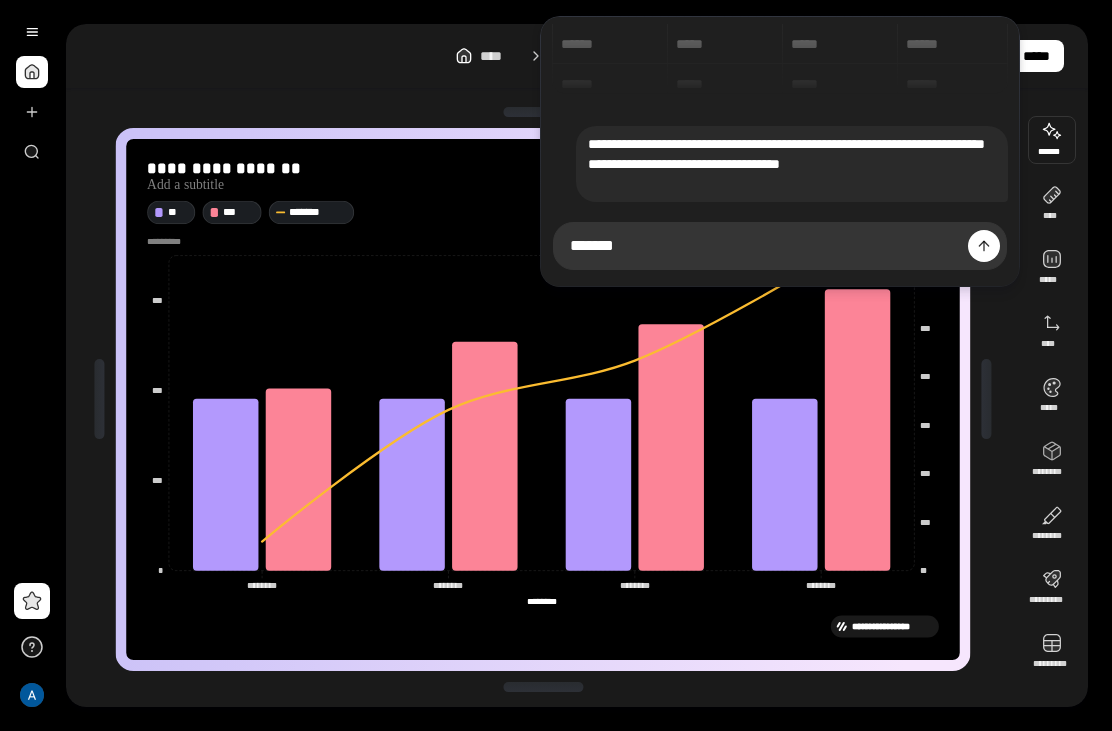 type on "*******" 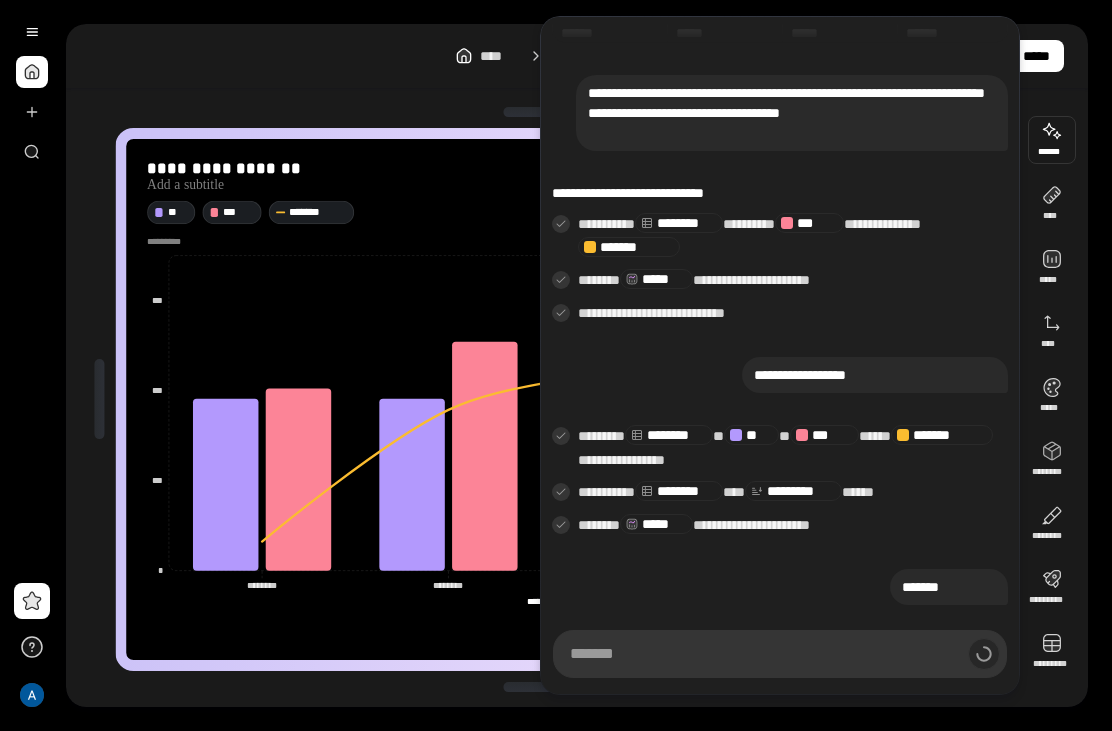 scroll, scrollTop: 589, scrollLeft: 0, axis: vertical 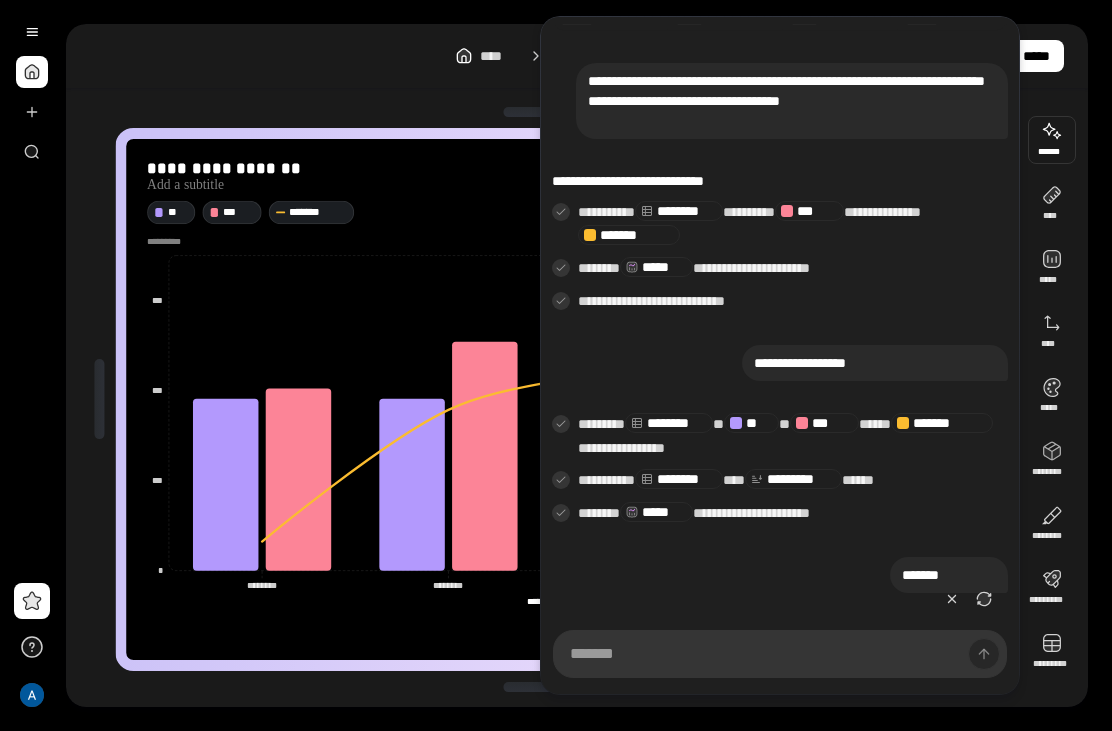 type on "*****" 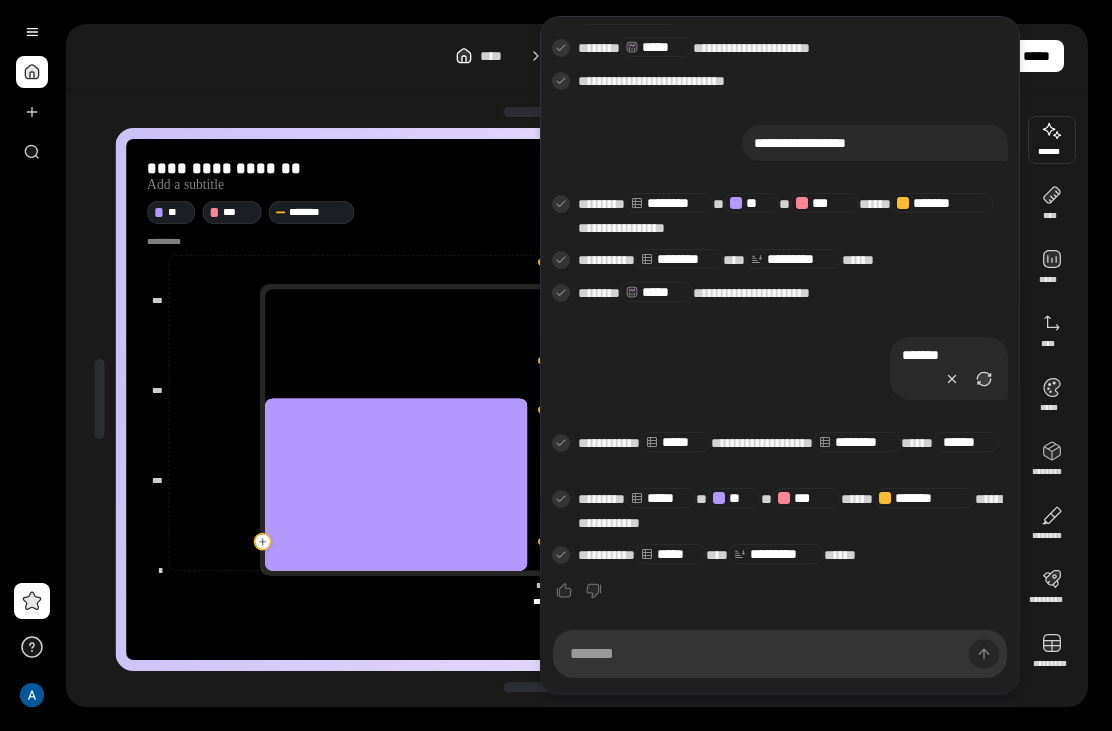 click 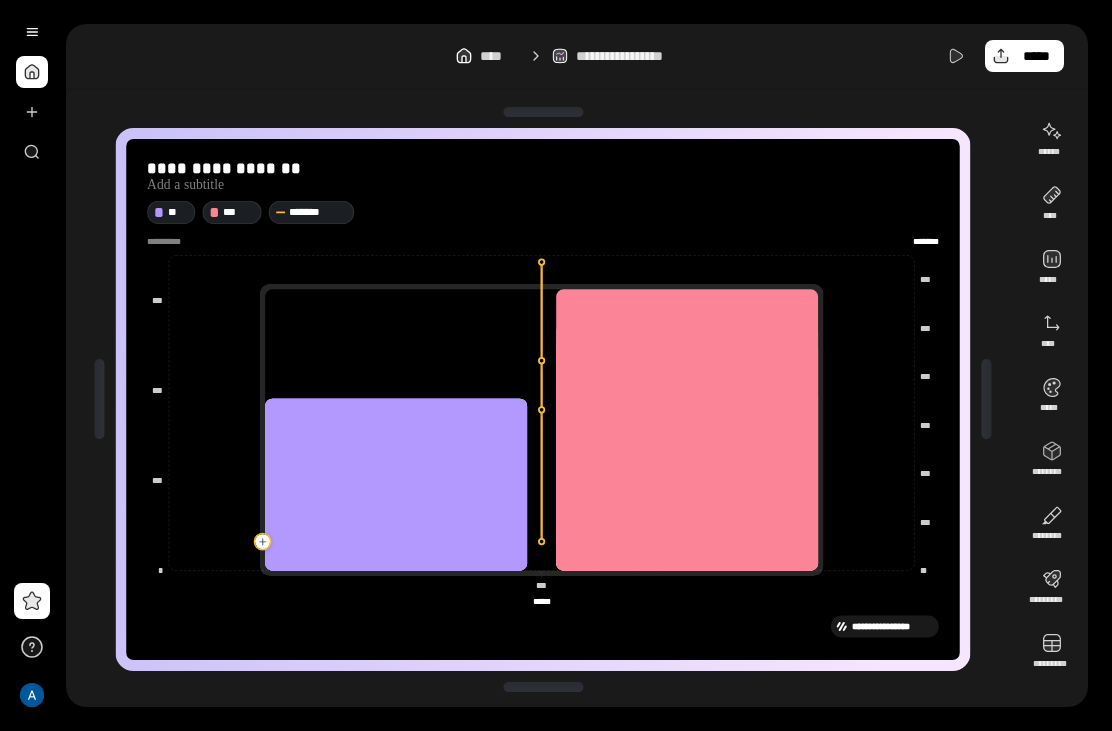 click on "[FIRST] [LAST]" at bounding box center [543, 213] 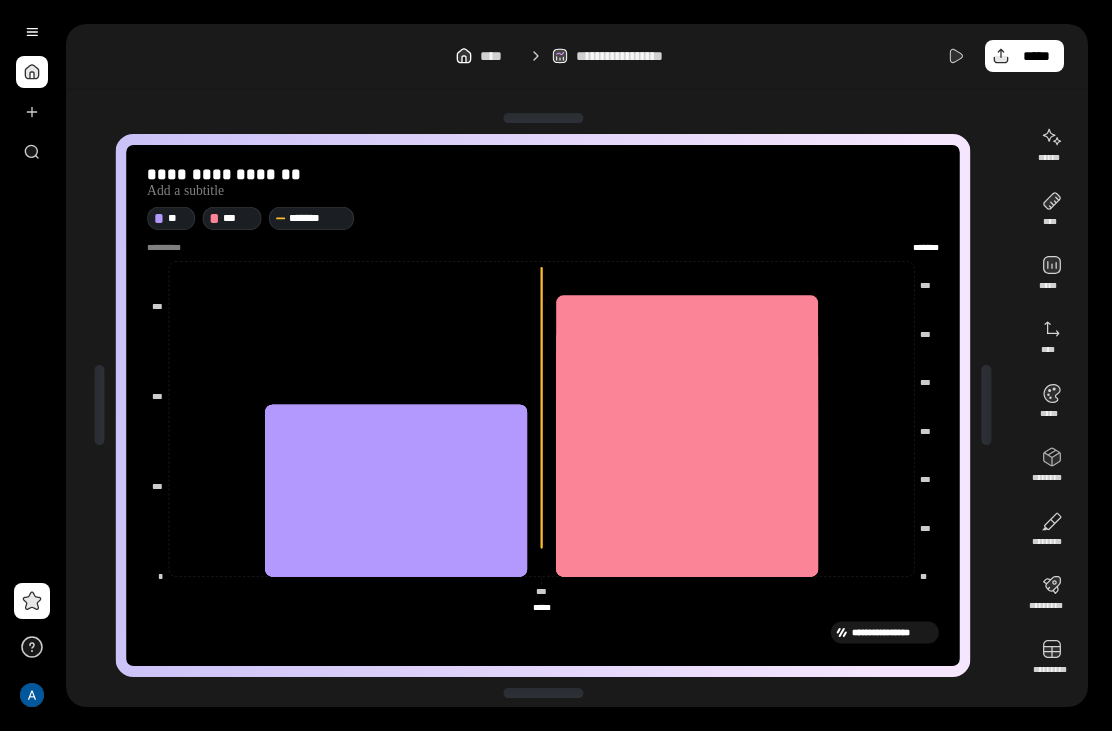 scroll, scrollTop: 0, scrollLeft: 0, axis: both 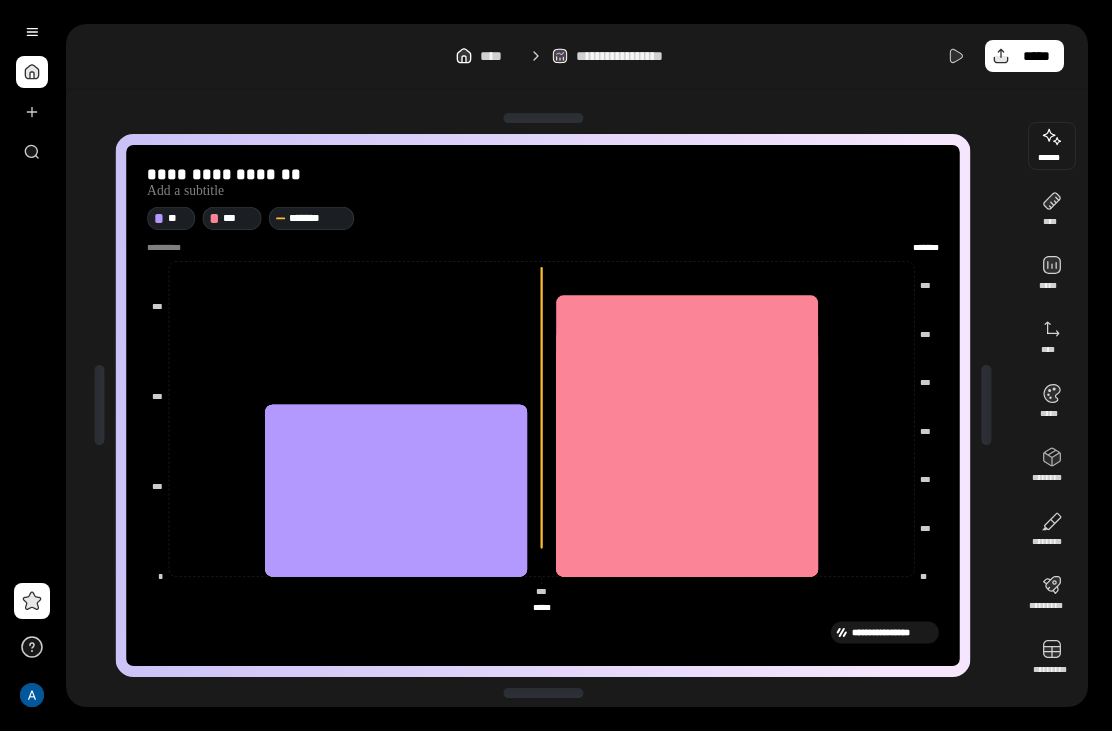 click at bounding box center (1052, 146) 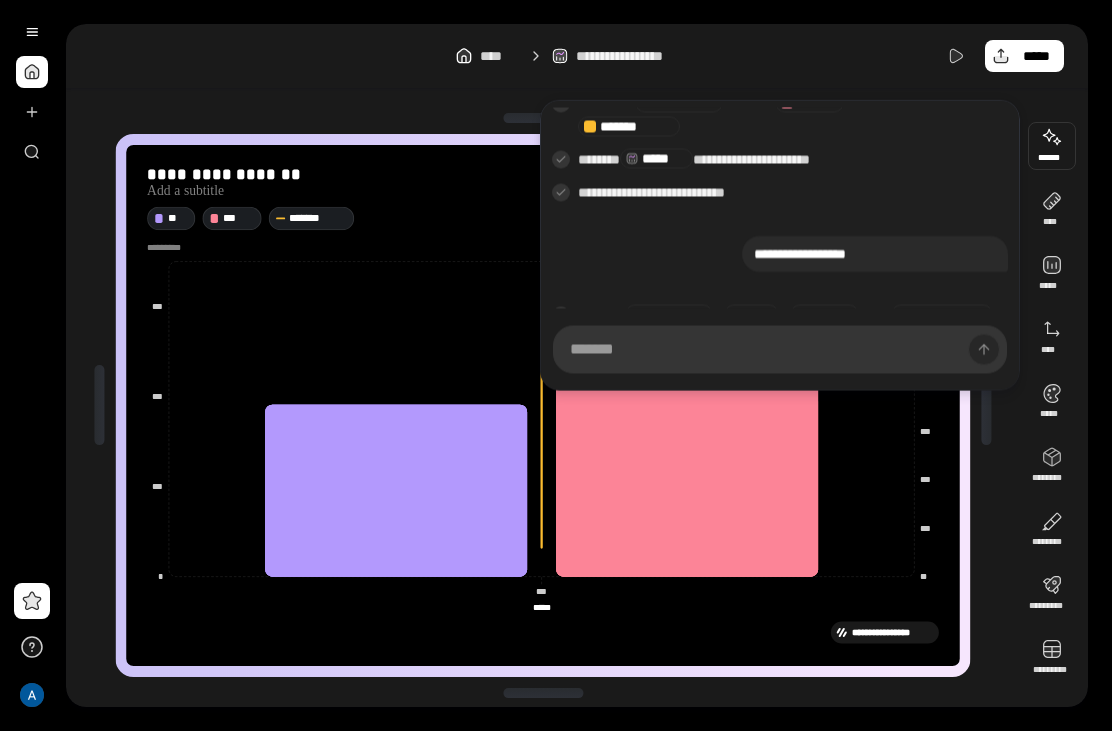 scroll, scrollTop: 365, scrollLeft: 0, axis: vertical 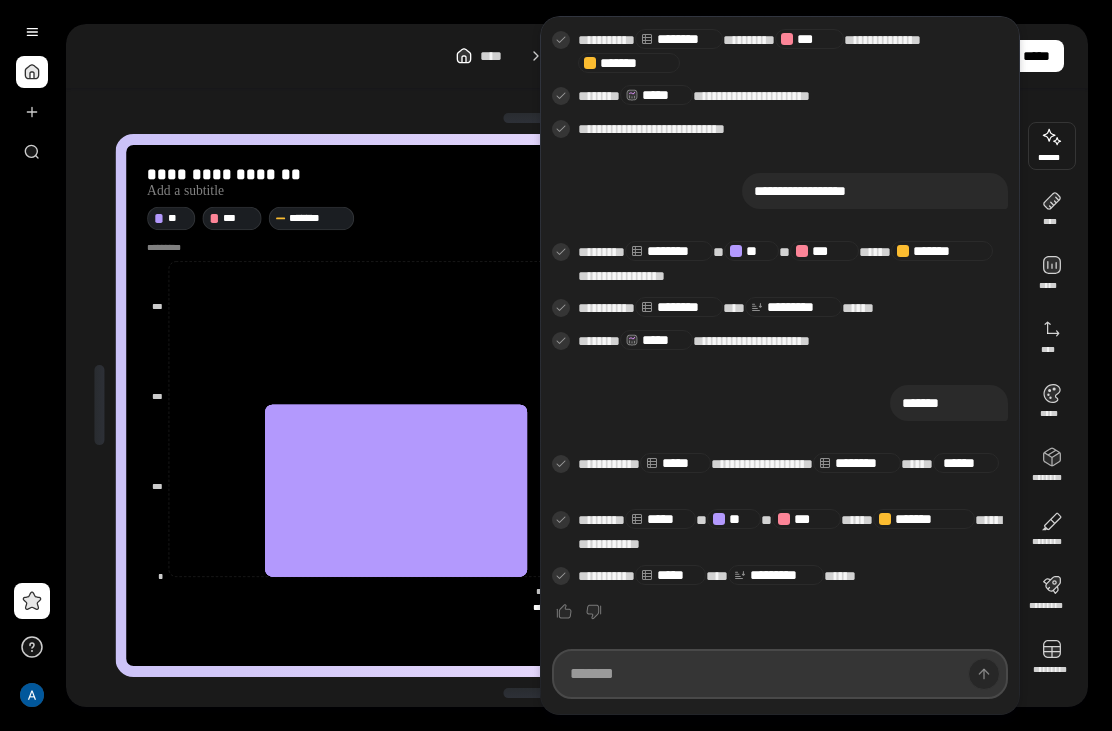 copy on "*******" 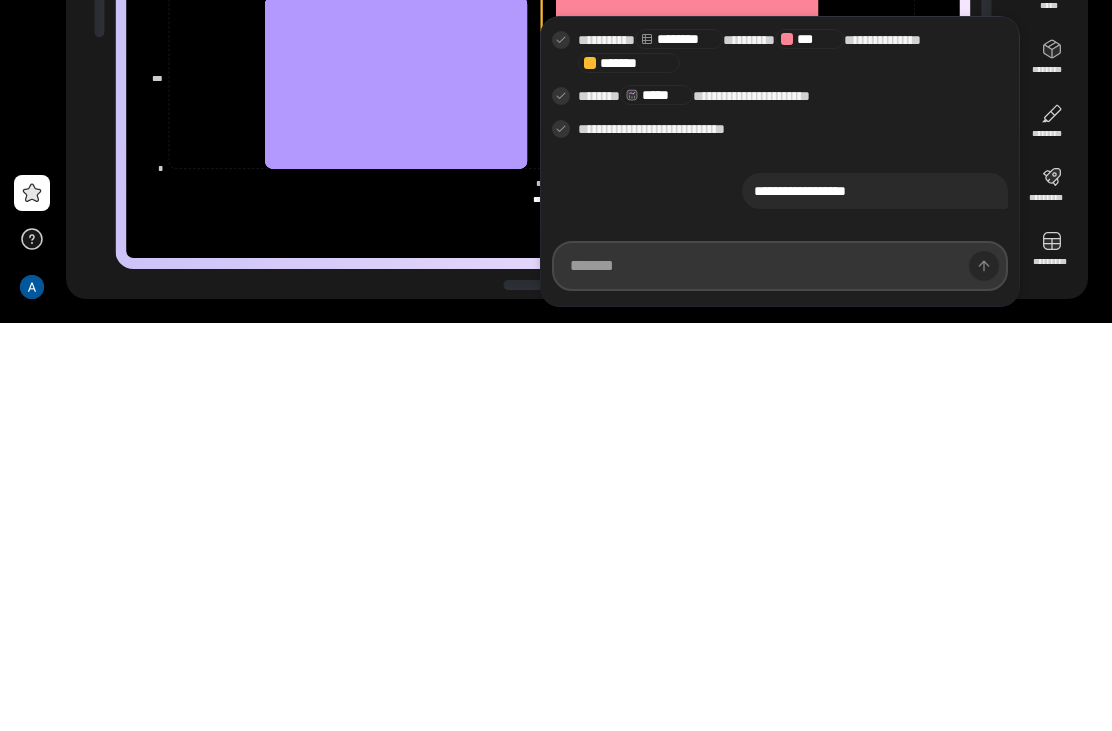 paste on "*******" 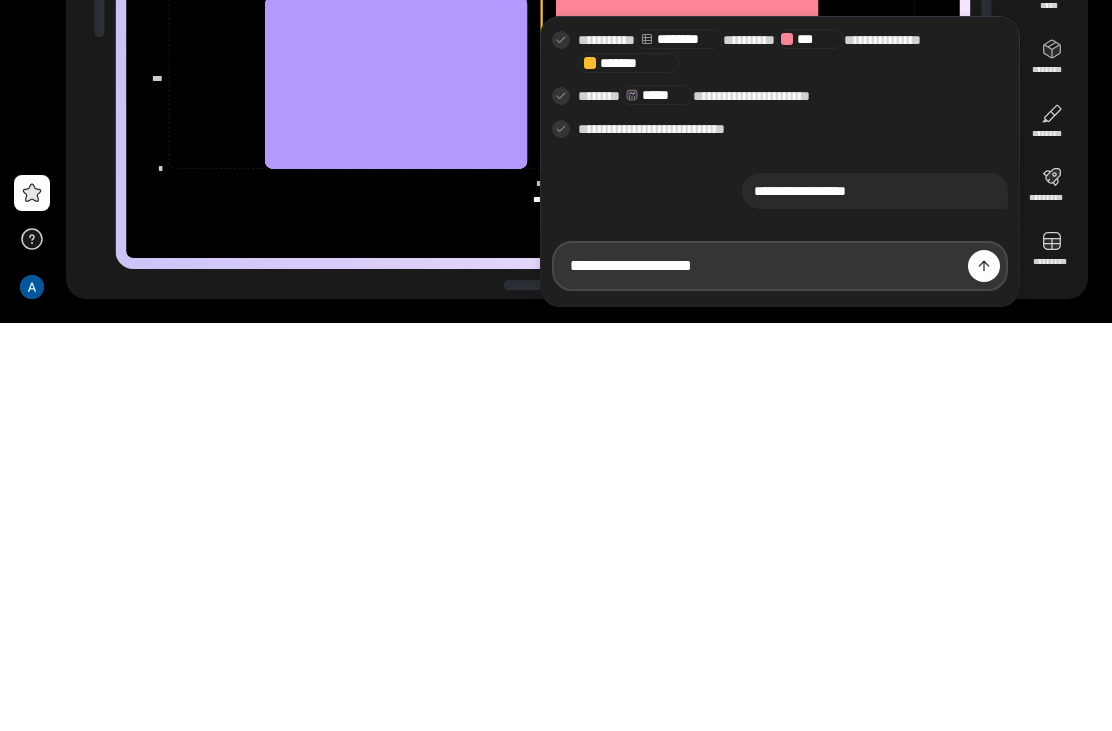 type on "**********" 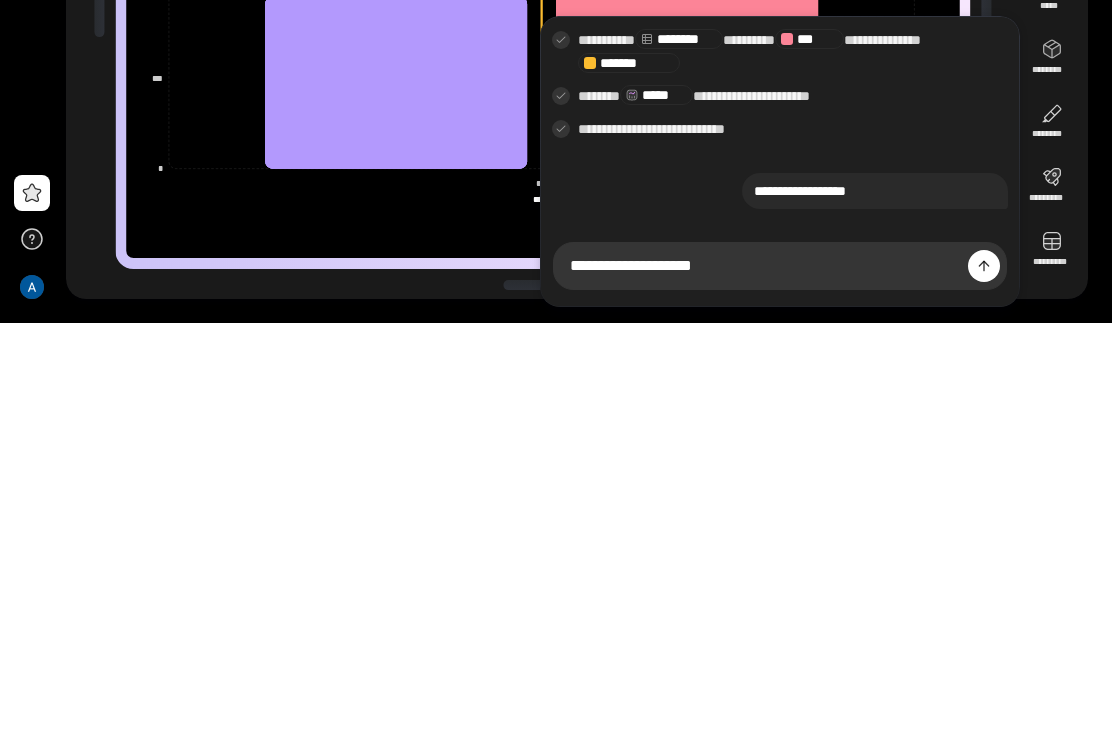 click at bounding box center [984, 674] 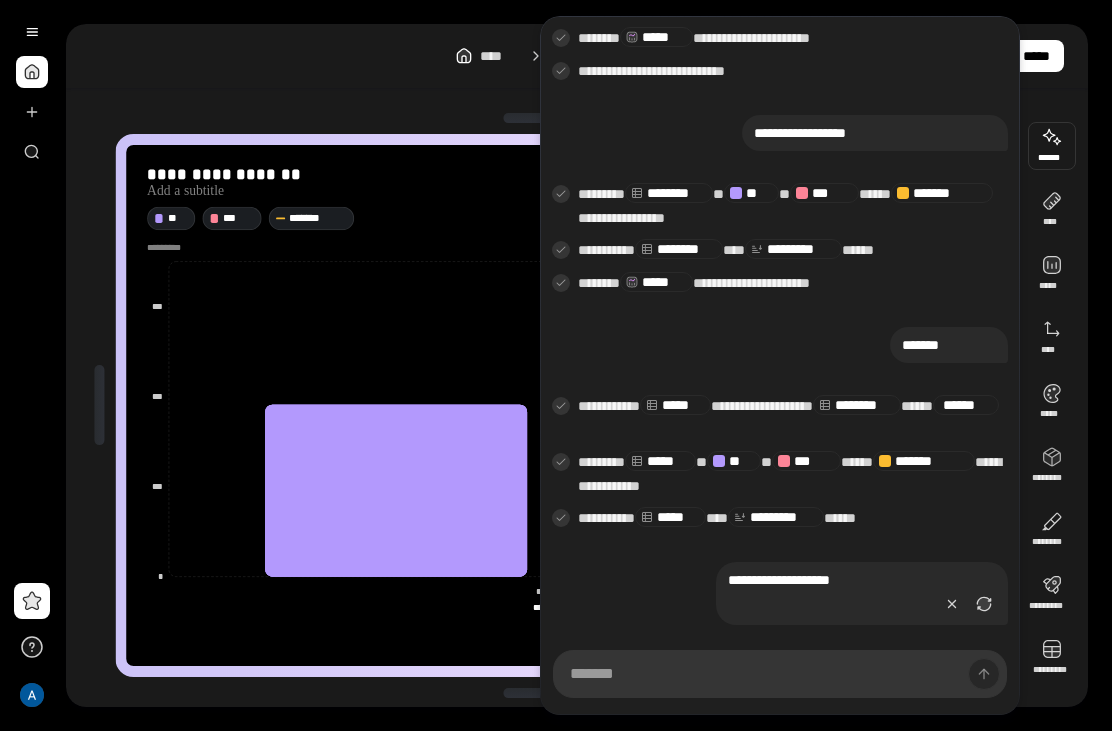 scroll, scrollTop: 423, scrollLeft: 0, axis: vertical 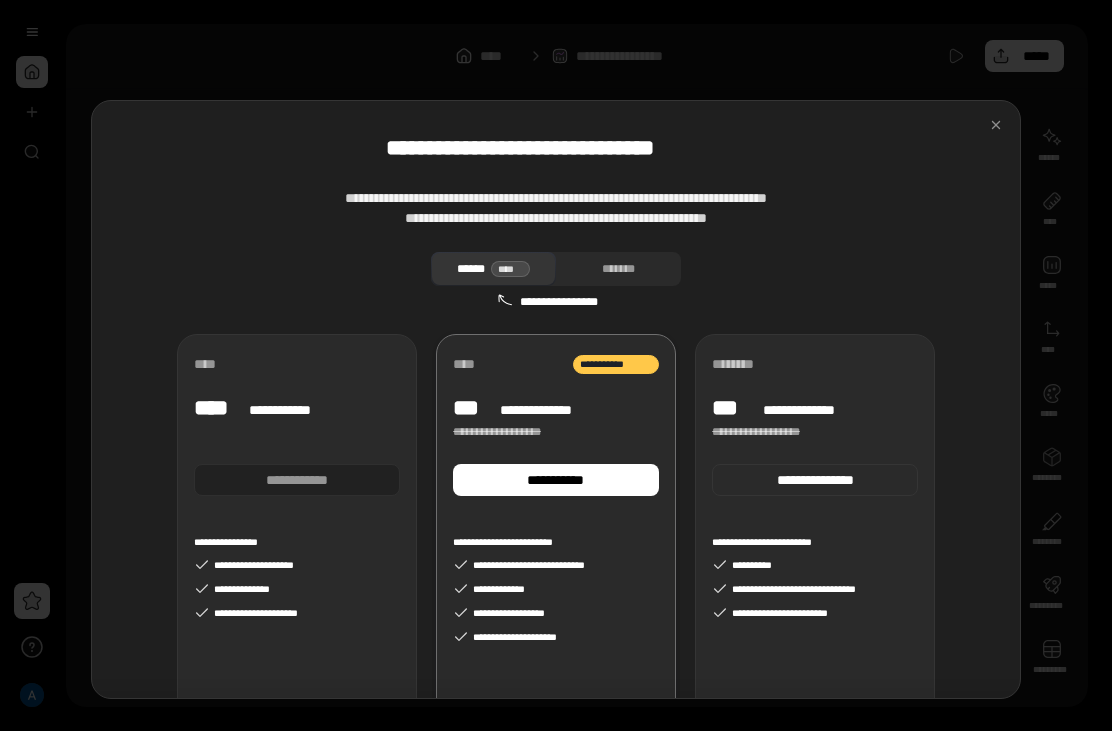 click at bounding box center (996, 125) 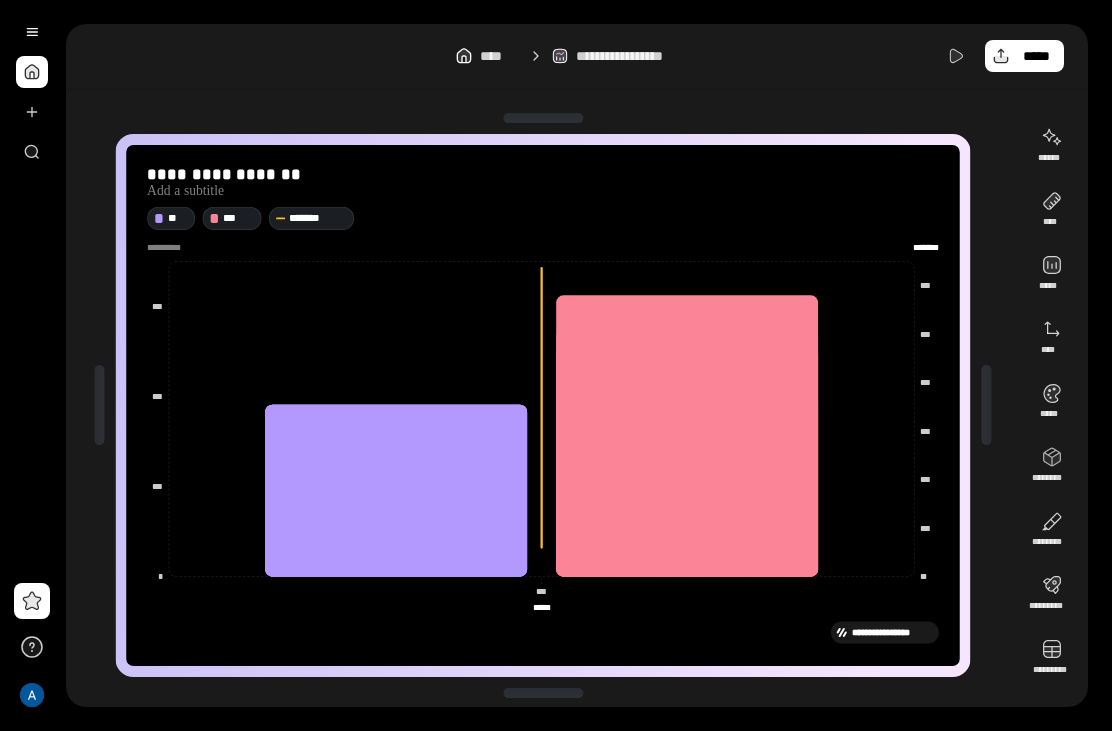 scroll, scrollTop: 0, scrollLeft: 0, axis: both 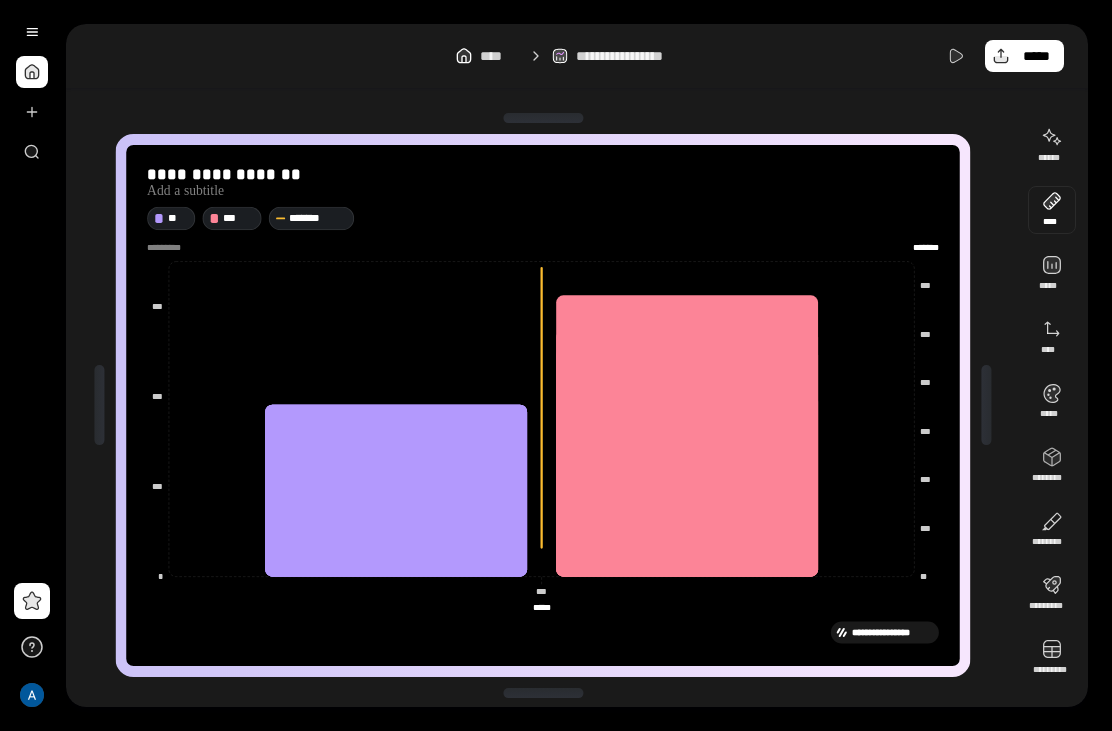 click at bounding box center [1052, 210] 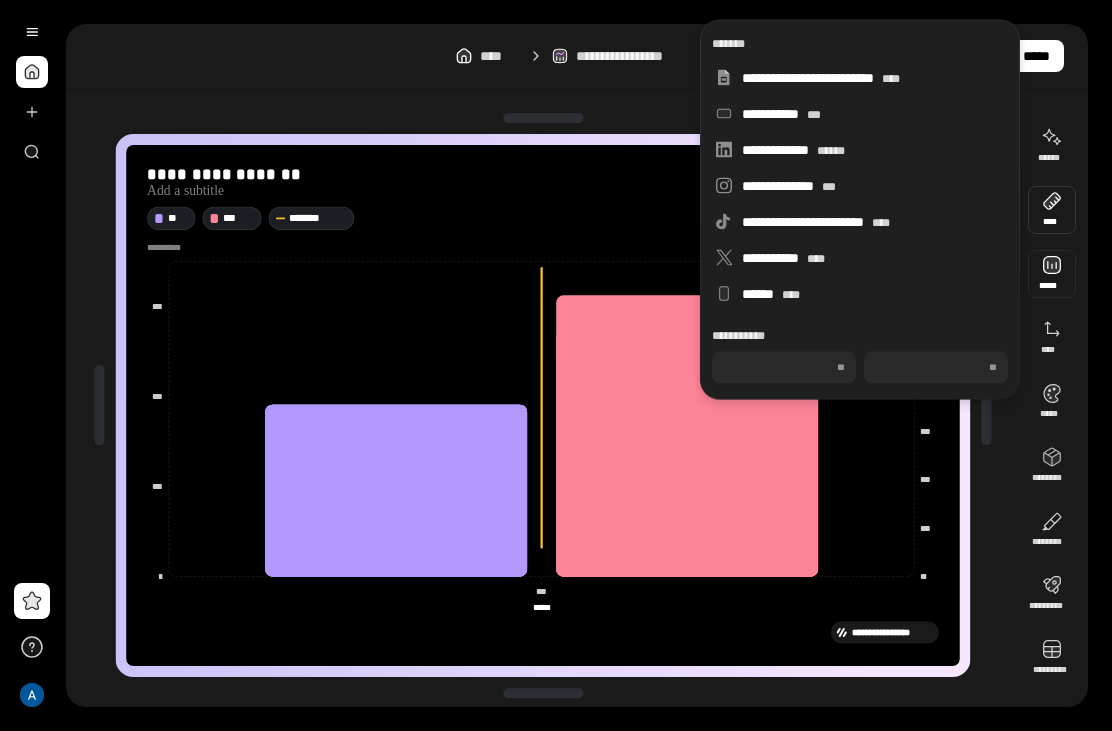 click at bounding box center [1052, 274] 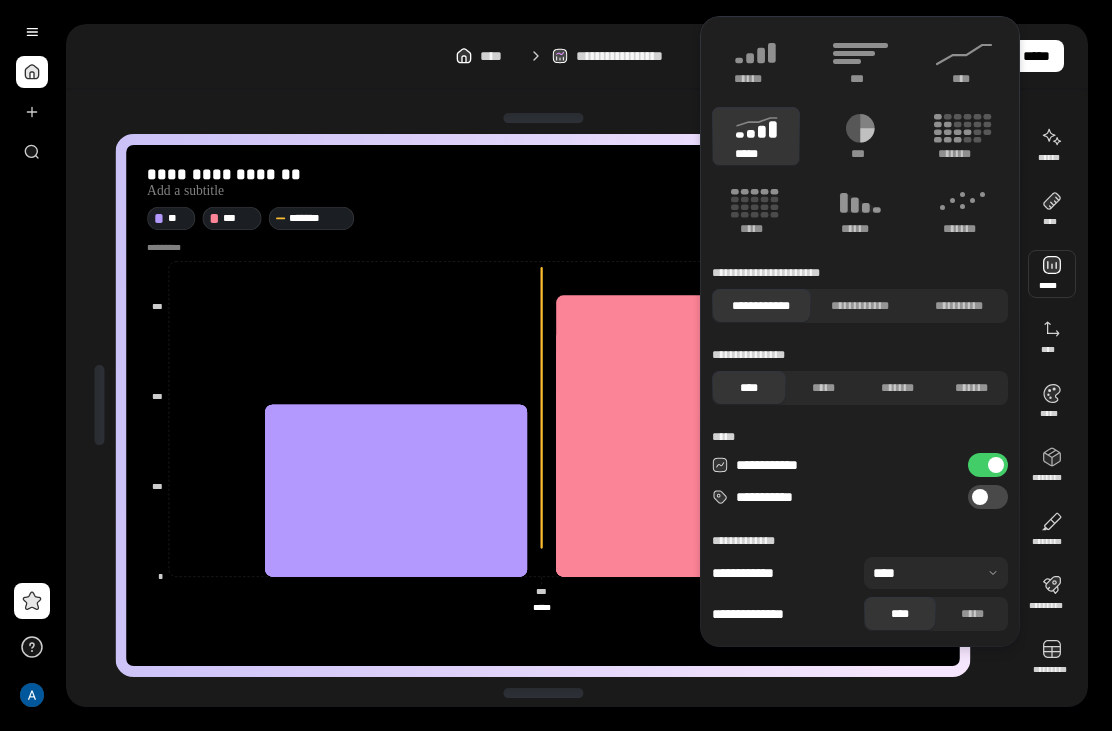 click at bounding box center [1052, 274] 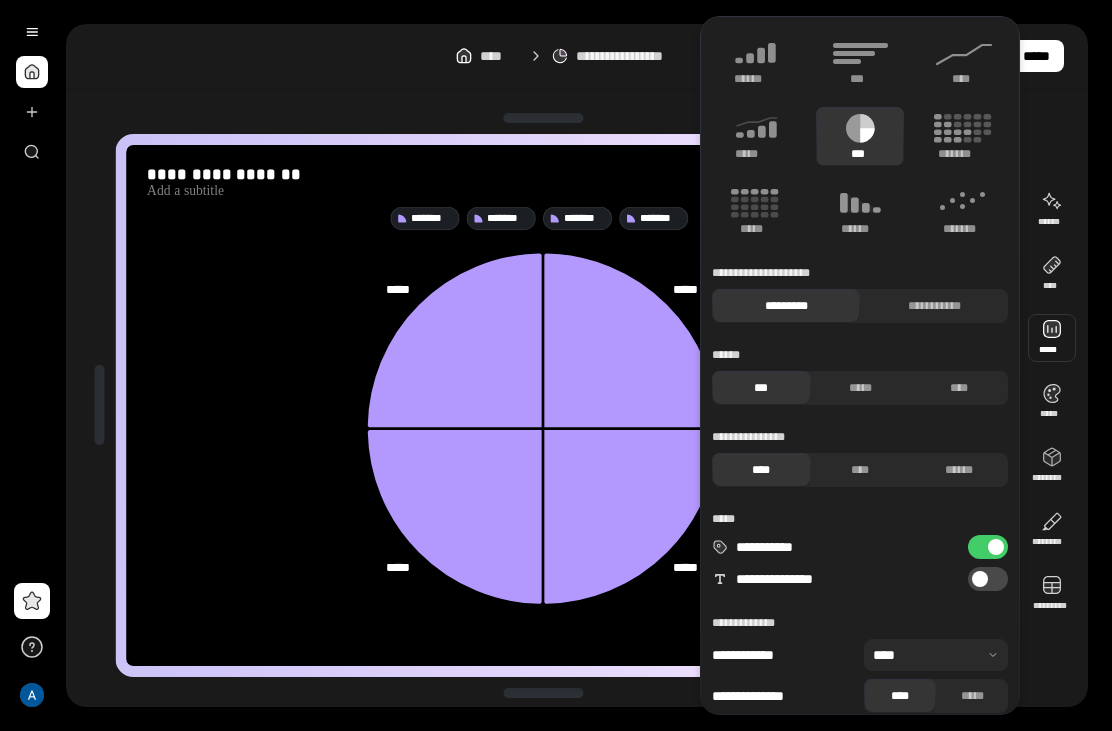 click 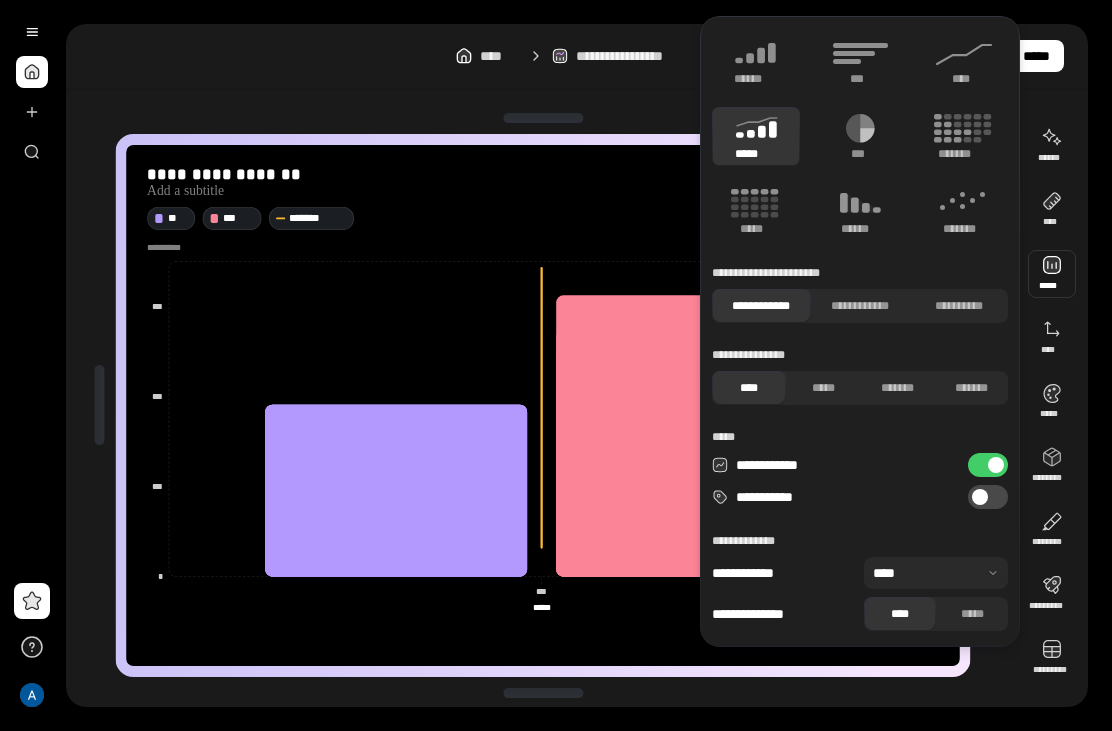 click 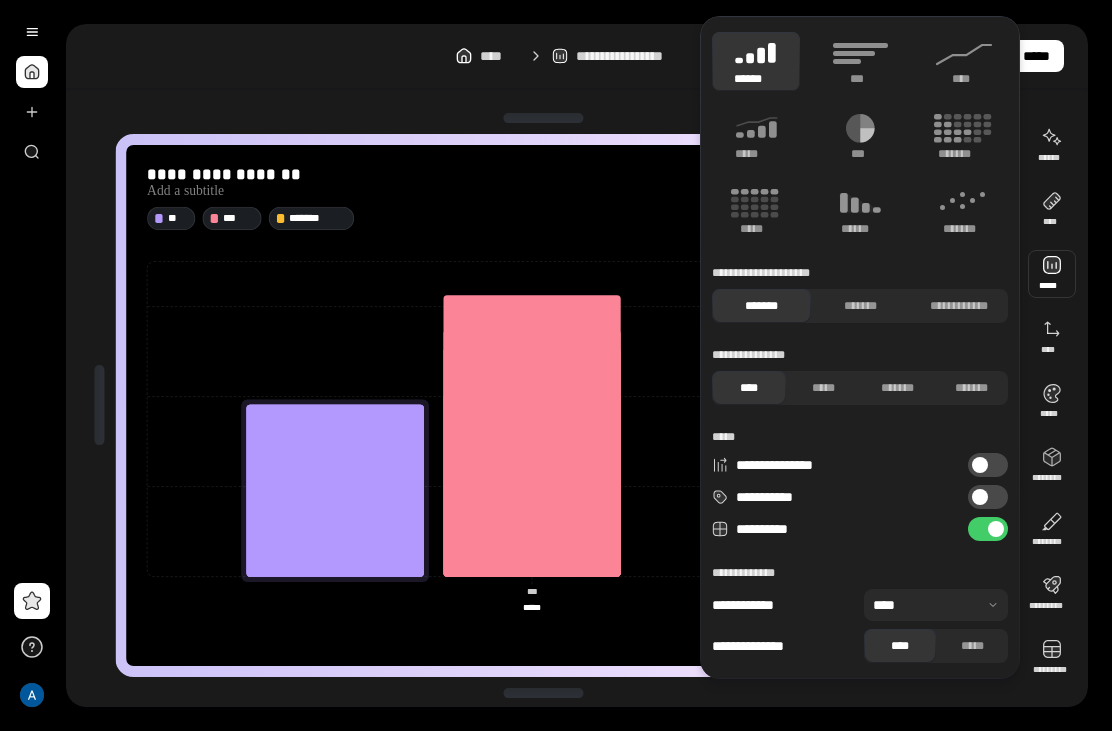 click 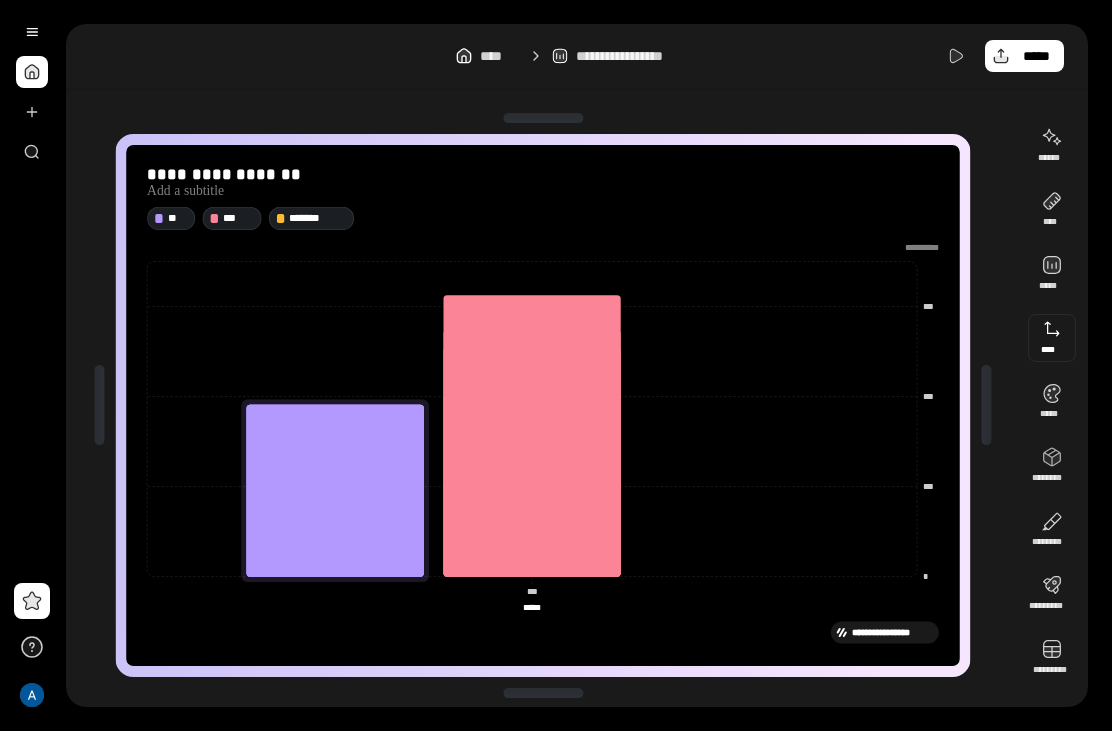 click at bounding box center [1052, 338] 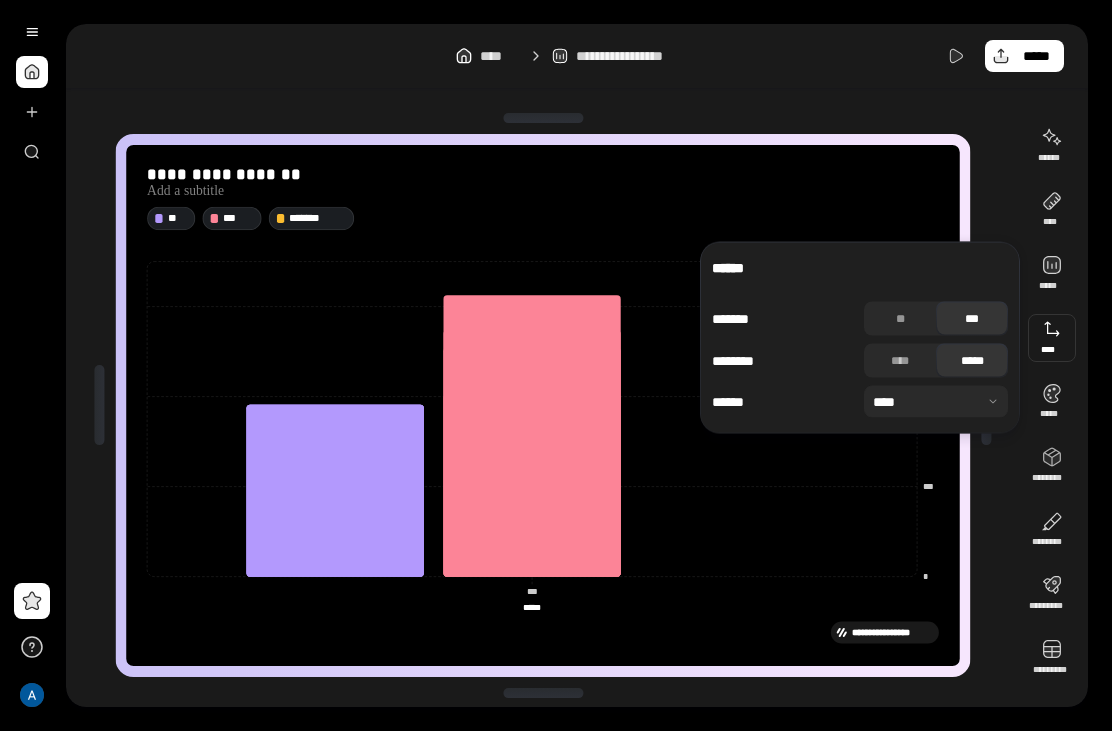 click at bounding box center [1052, 338] 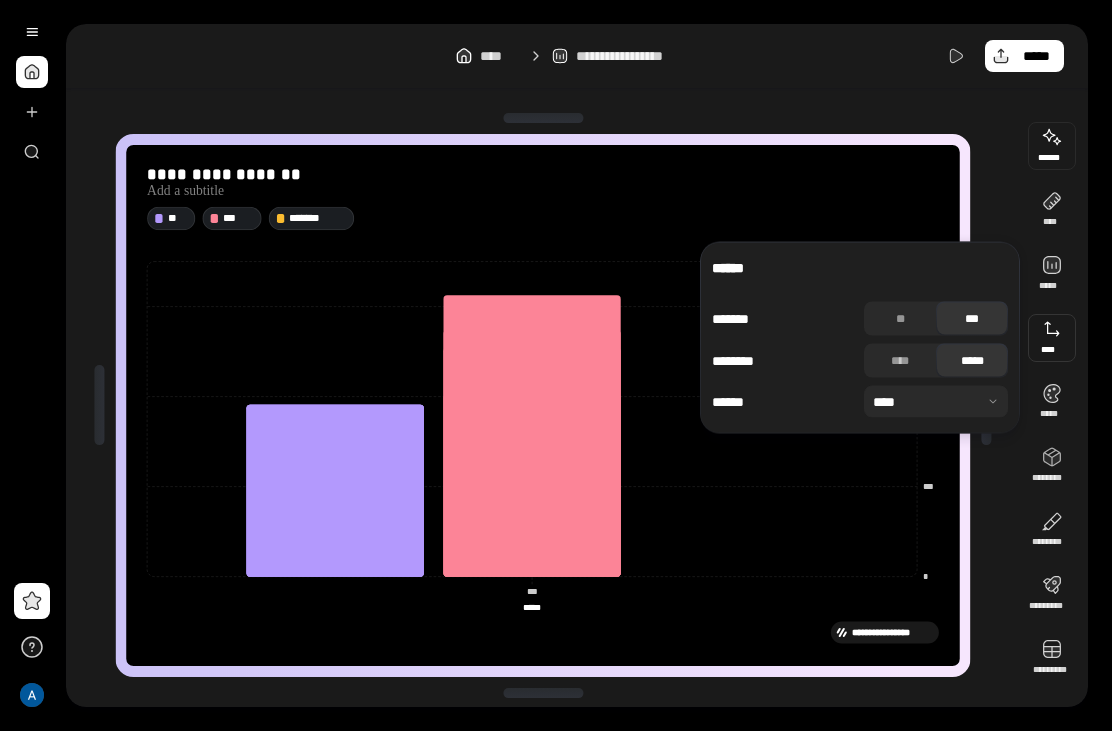 click at bounding box center [1052, 146] 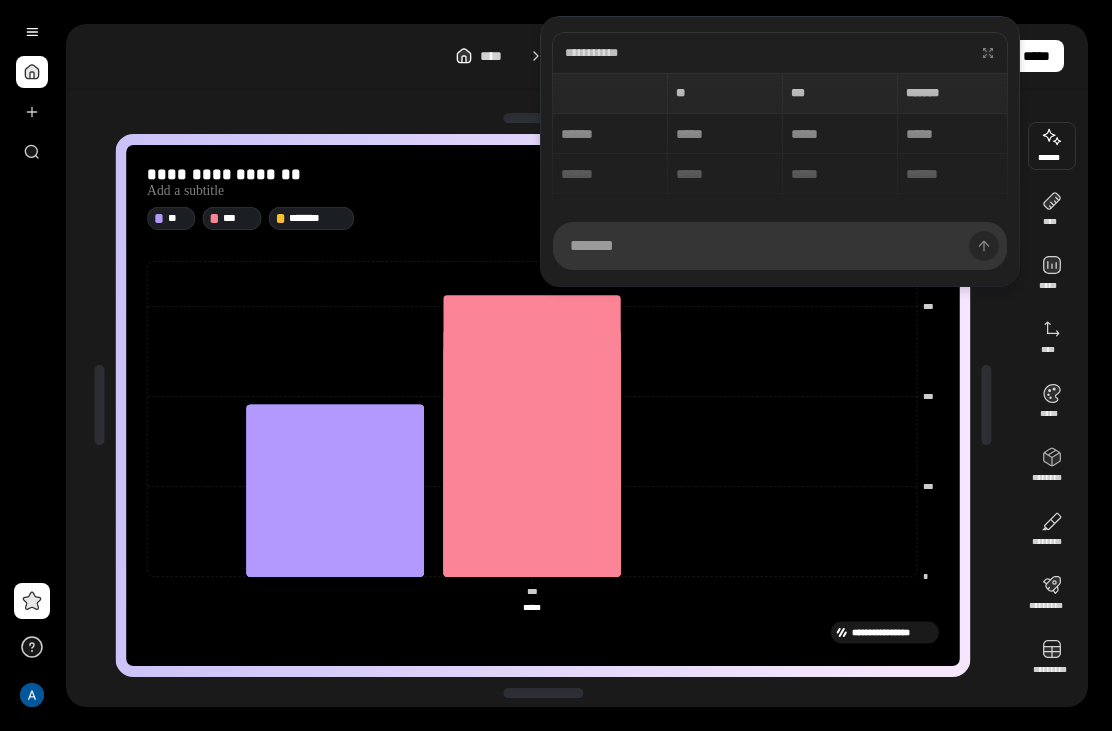 scroll, scrollTop: 396, scrollLeft: 0, axis: vertical 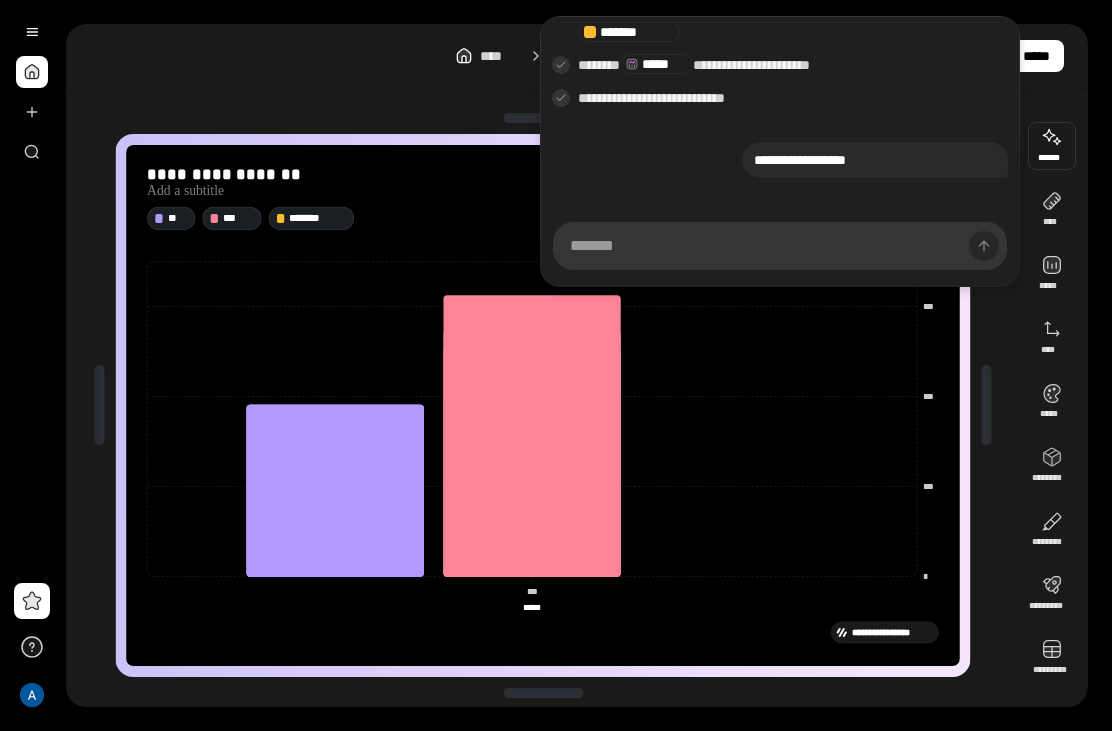 click on "[FIRST] [LAST] [STREET] [CITY] [STATE] [ZIP] [COUNTRY] [PHONE] [EMAIL] [SSN] [CC] [DOB] [AGE] [TIME]" at bounding box center [542, 405] 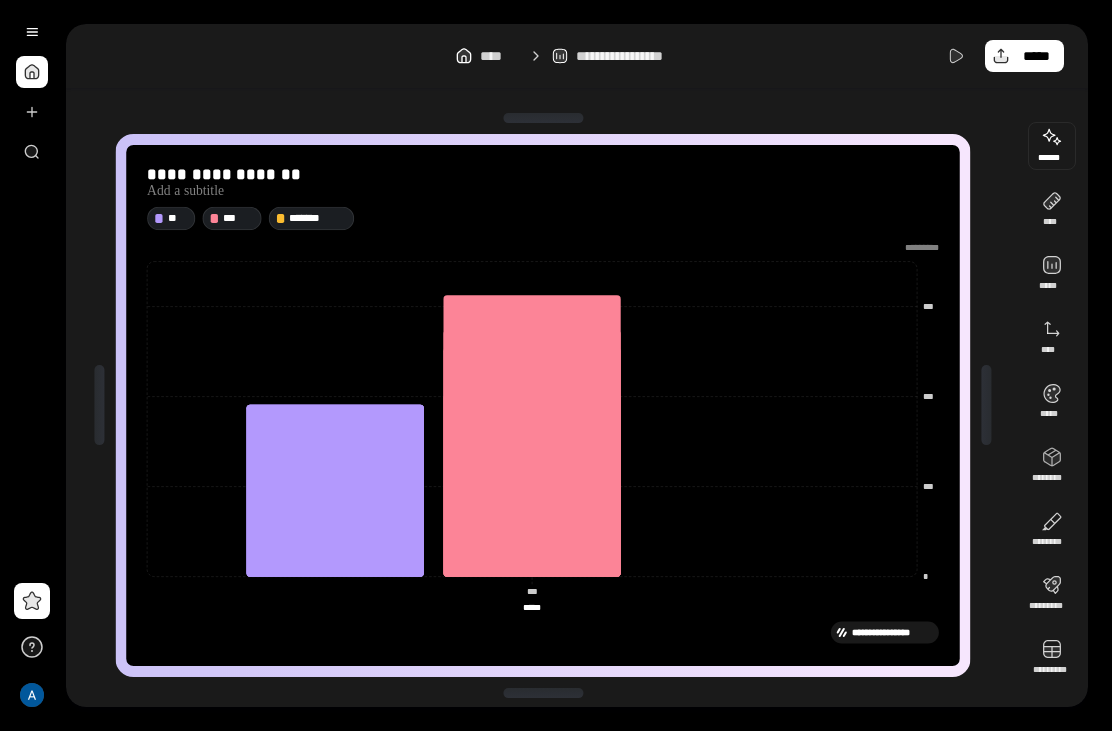 click at bounding box center [1052, 146] 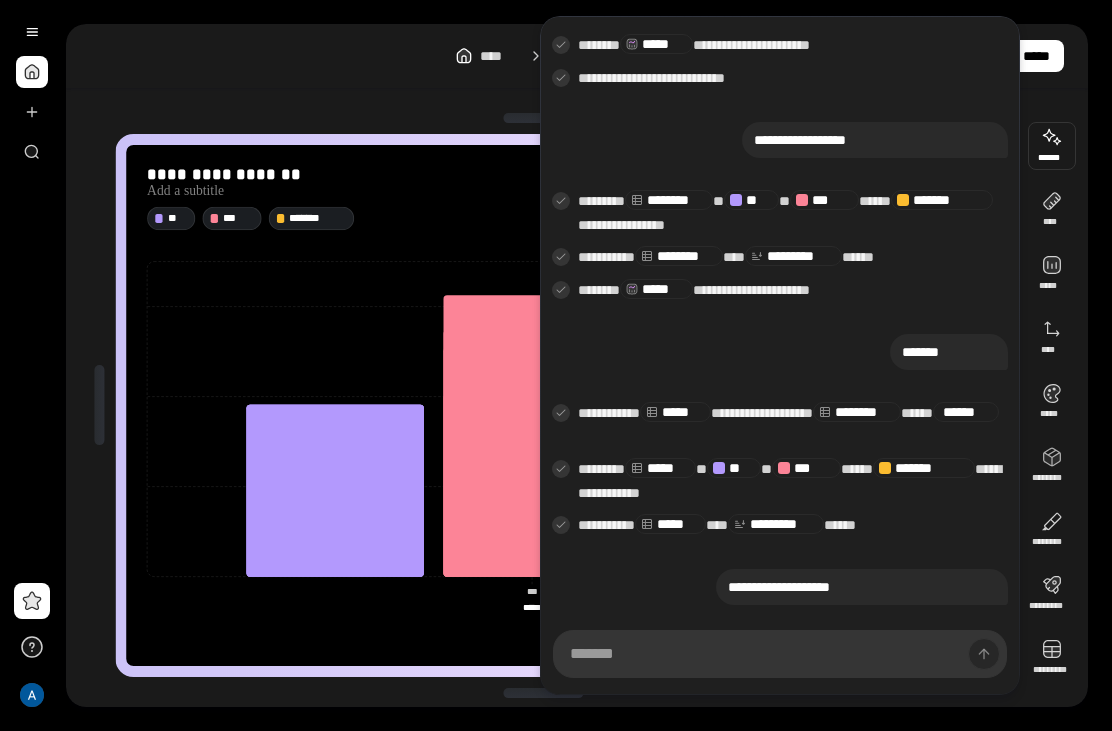scroll, scrollTop: 416, scrollLeft: 0, axis: vertical 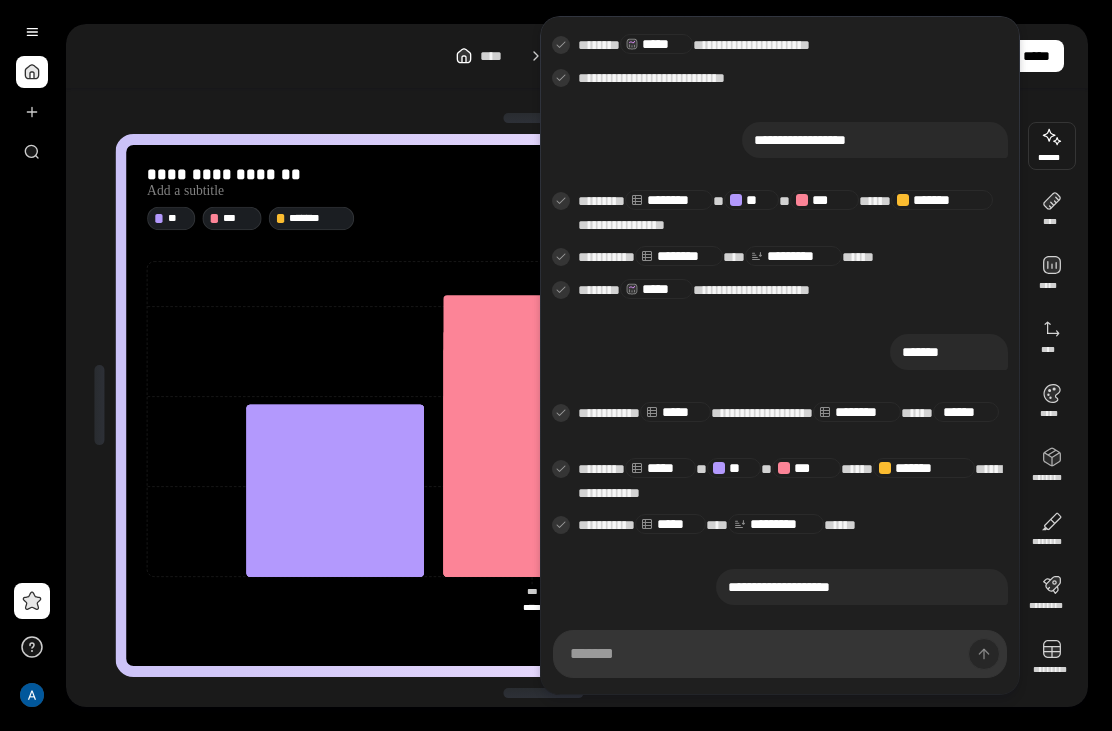 click on "[FIRST] [LAST] [STREET] [CITY] [STATE] [ZIP] [COUNTRY] [PHONE] [EMAIL] [SSN] [CC] [DOB] [AGE] [TIME]" at bounding box center [780, 246] 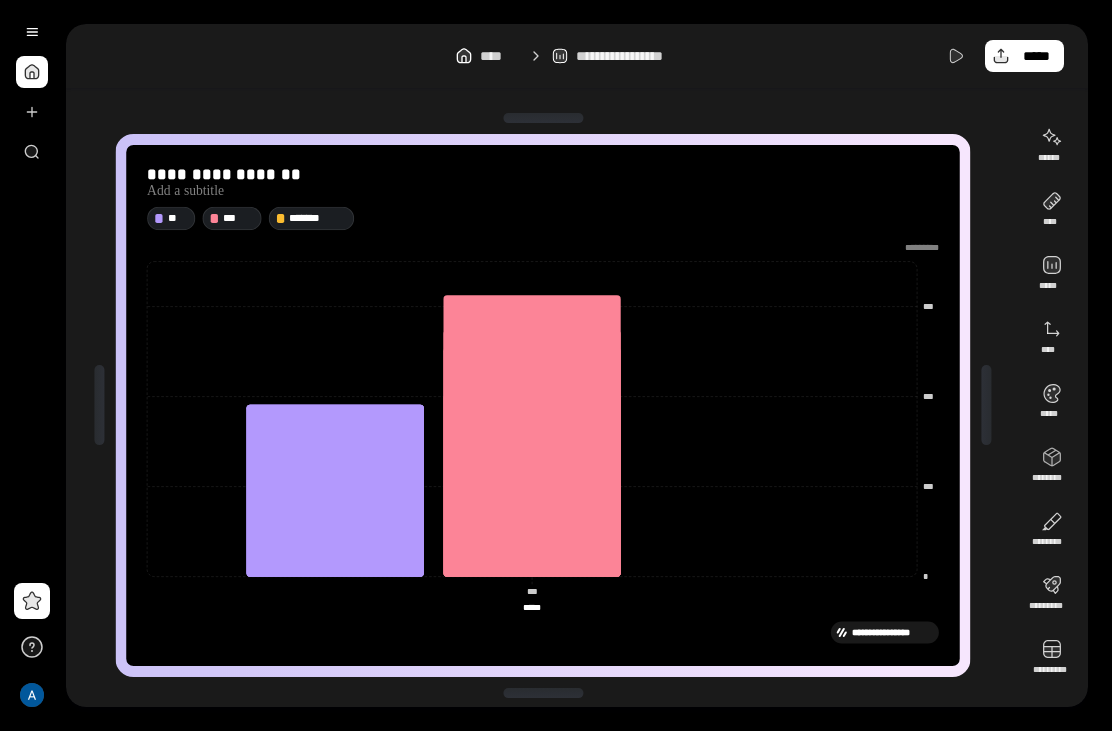 click 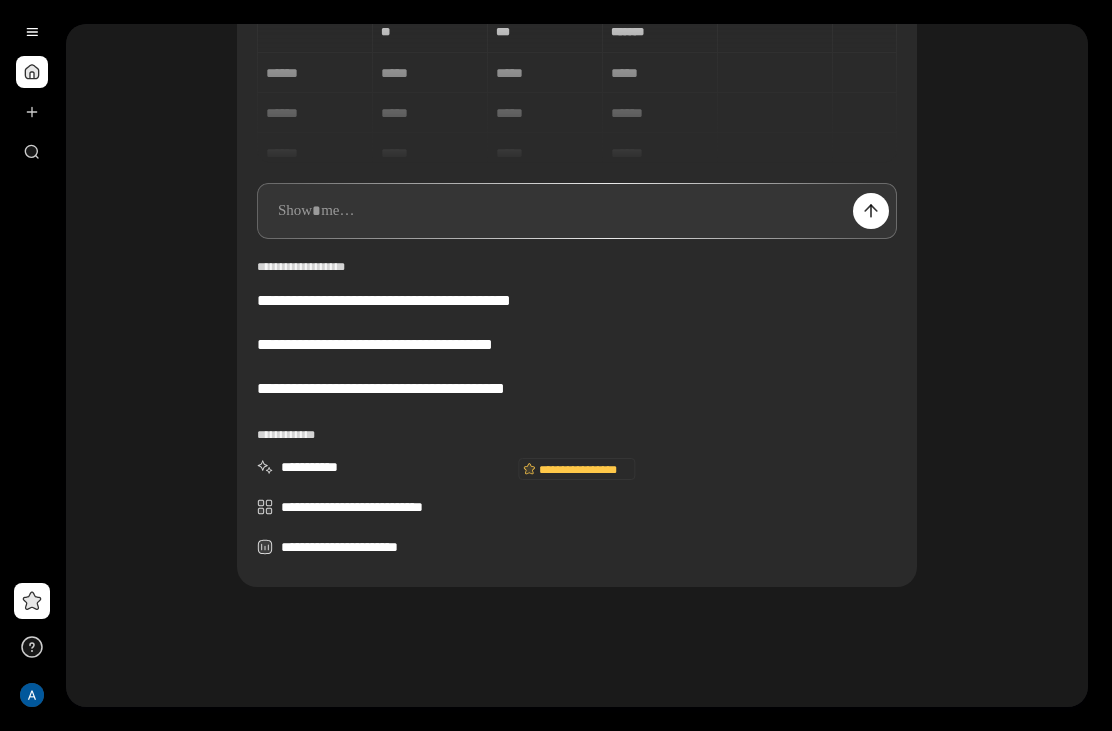 scroll, scrollTop: 224, scrollLeft: 0, axis: vertical 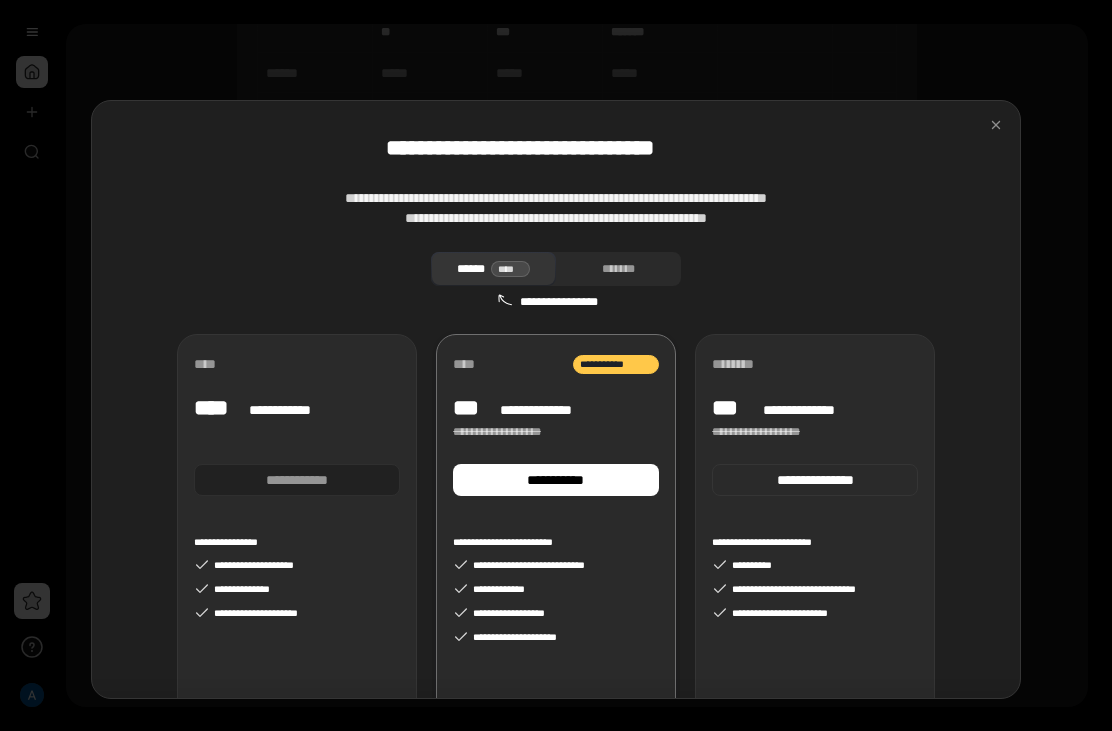 click at bounding box center [297, 430] 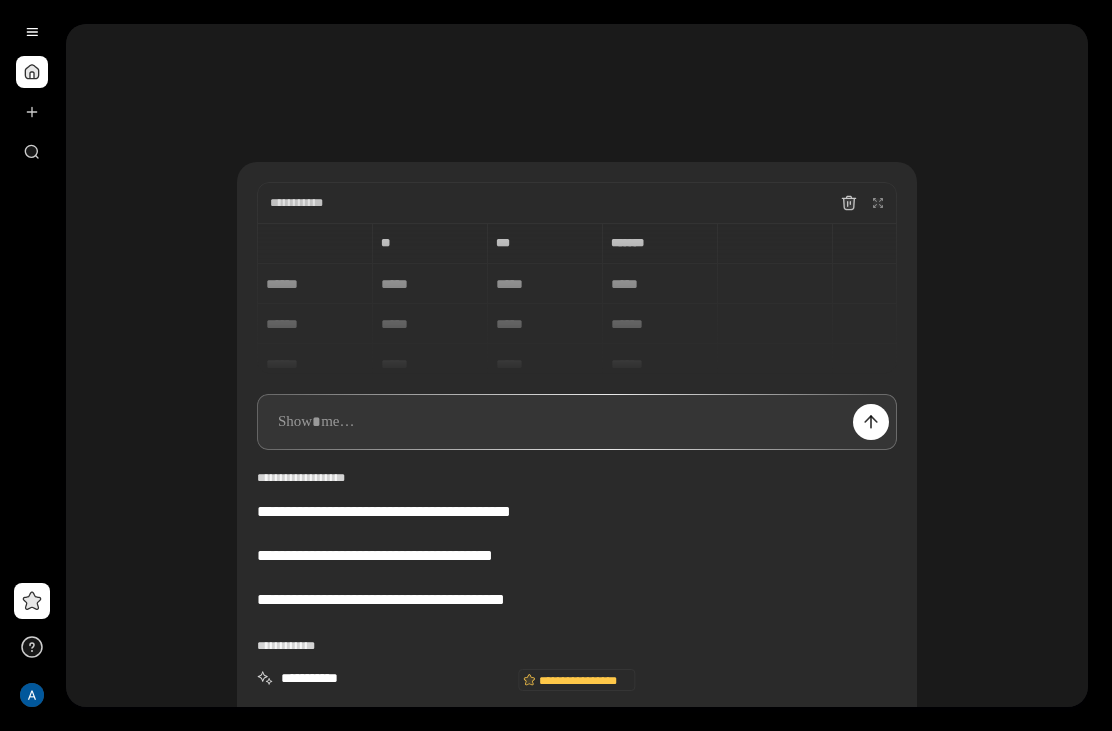 scroll, scrollTop: 0, scrollLeft: 0, axis: both 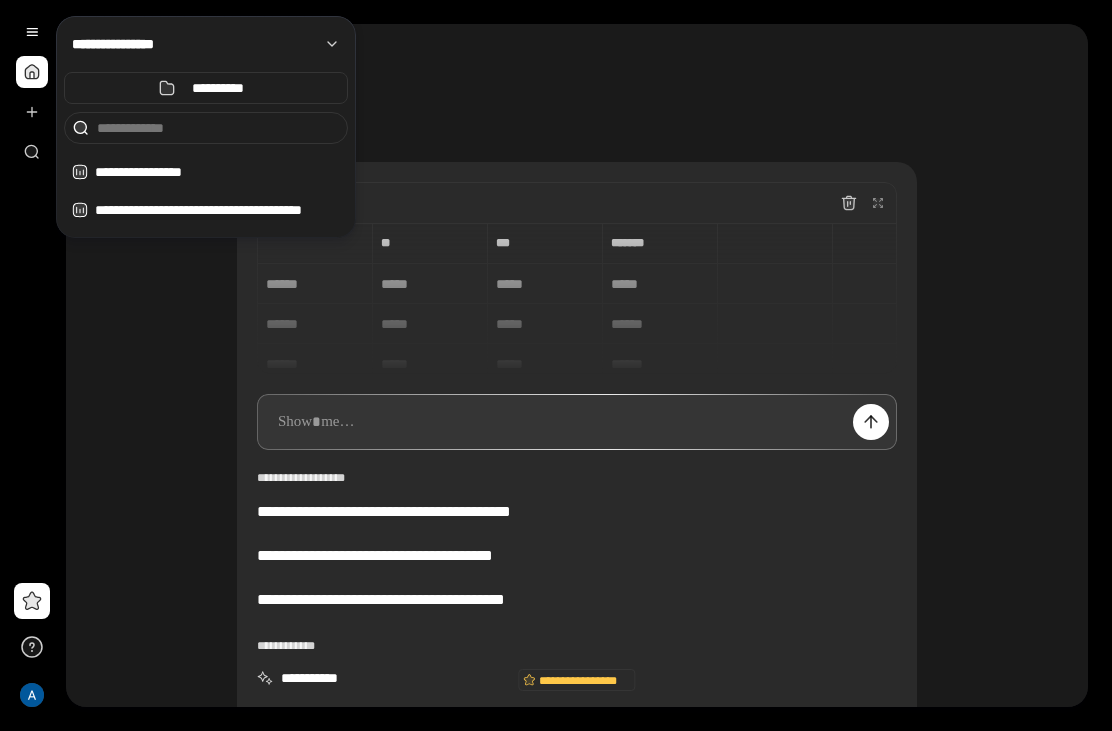 click on "**********" at bounding box center (221, 210) 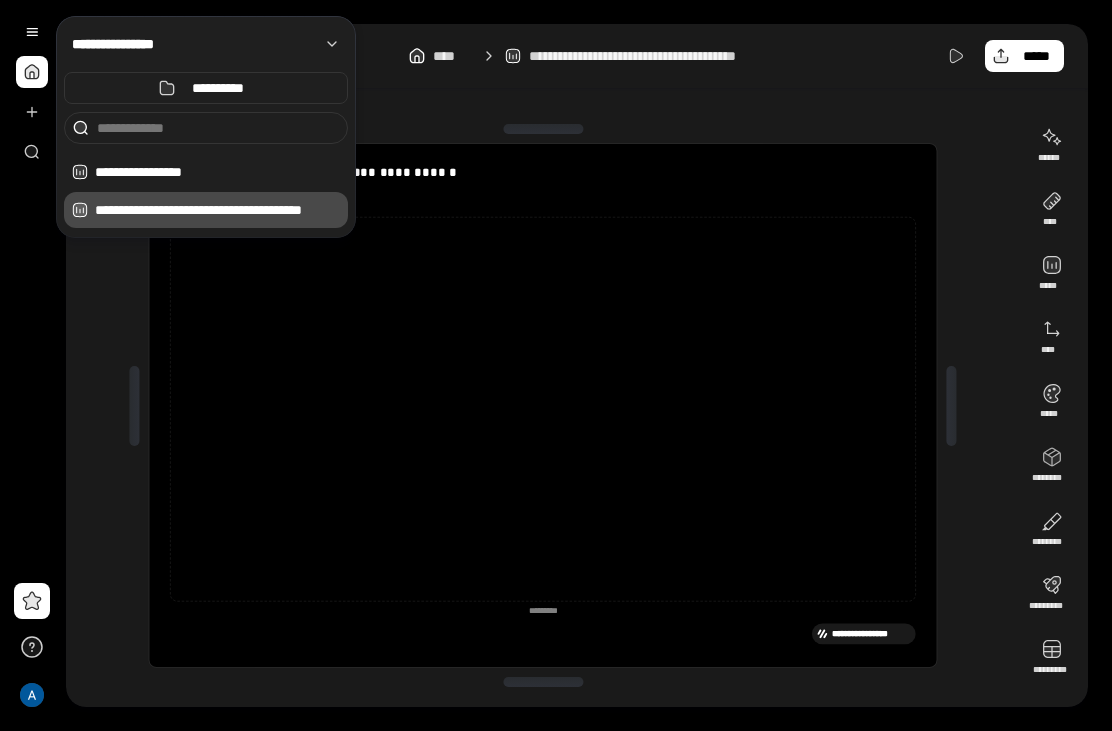 click 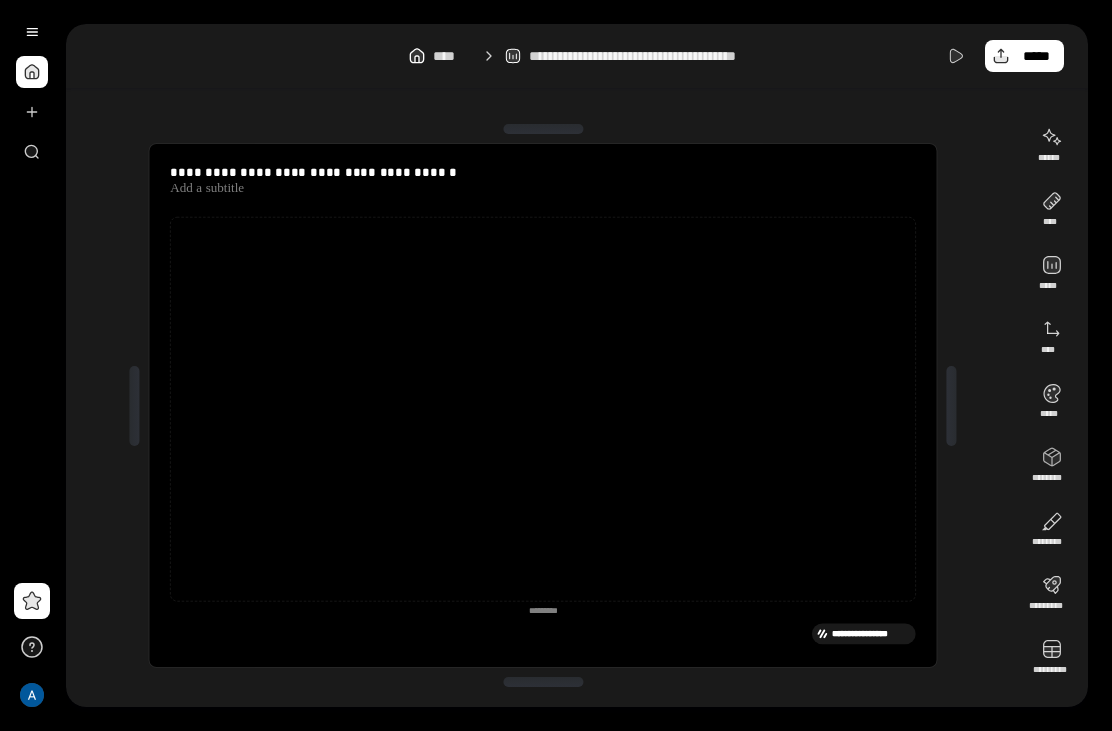 click at bounding box center [32, 72] 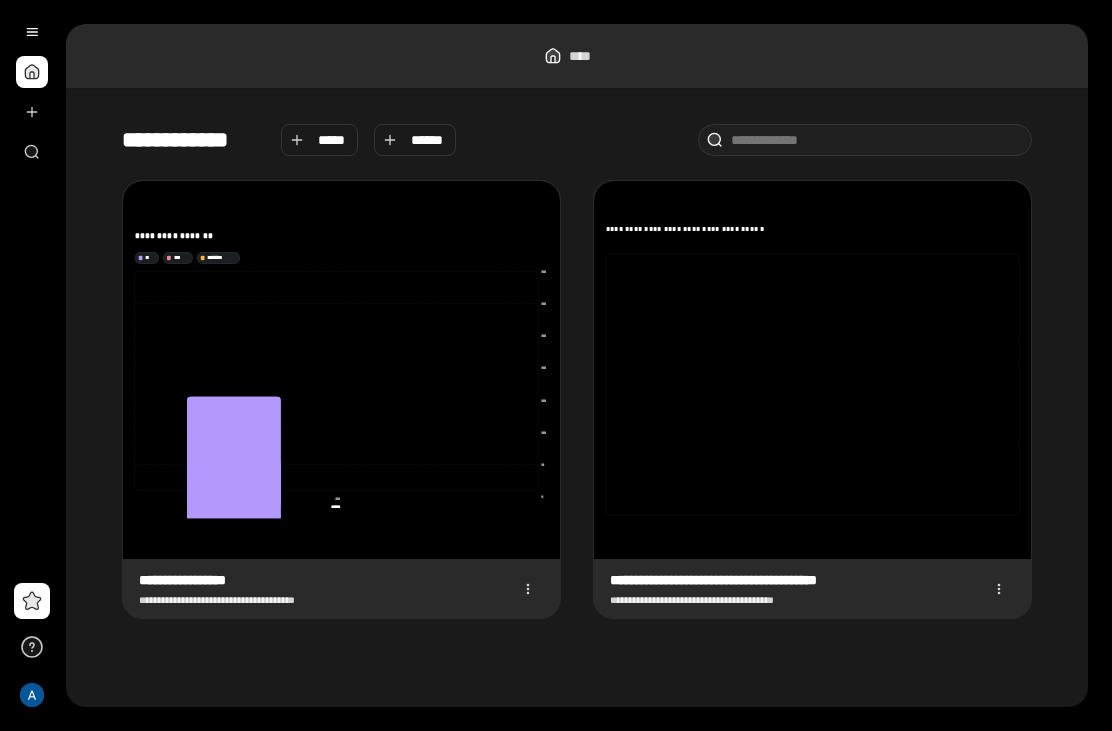 click at bounding box center [32, 32] 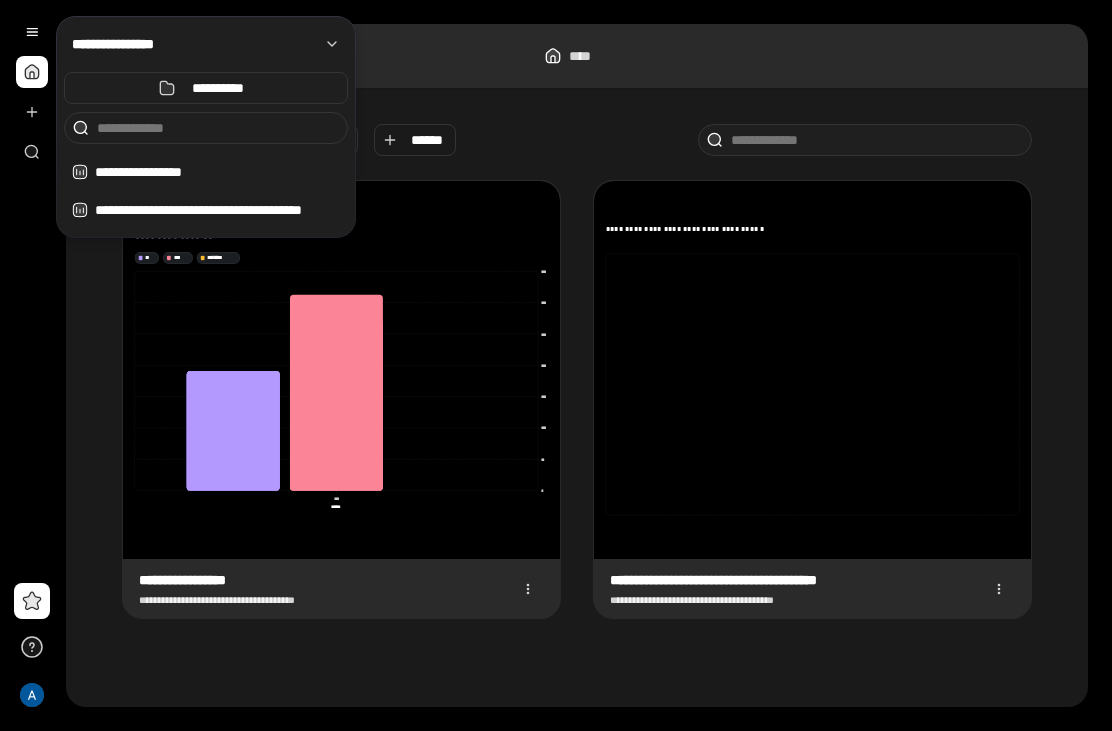 click 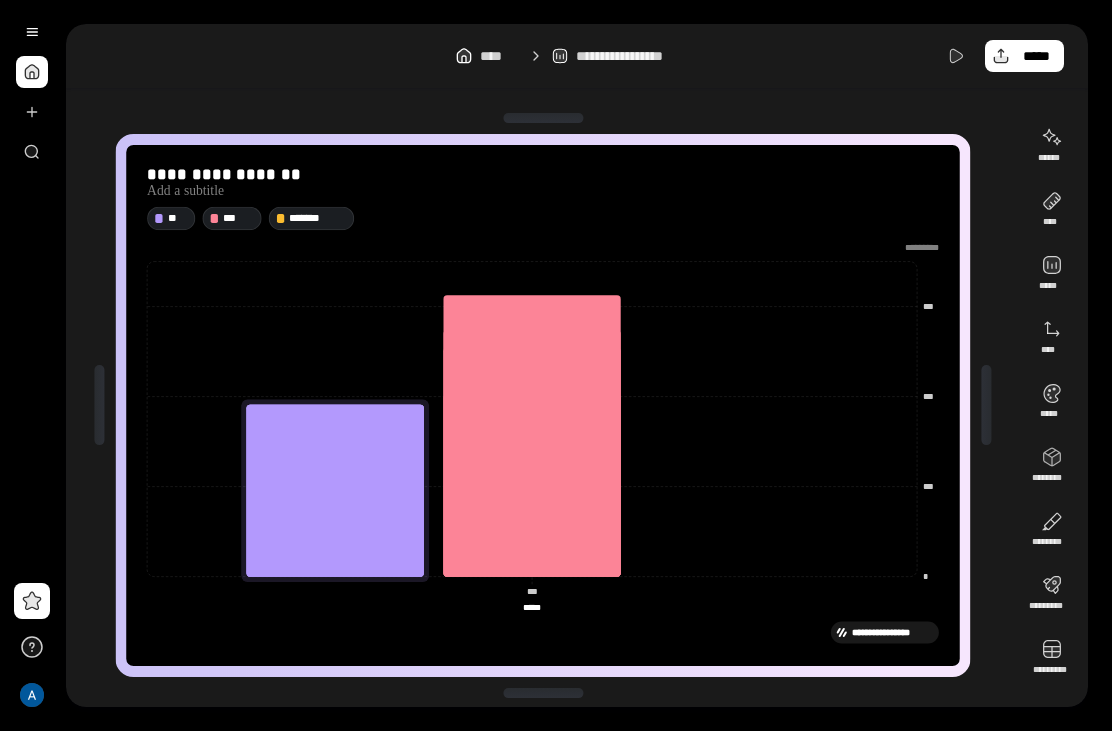 click on "**********" at bounding box center [892, 632] 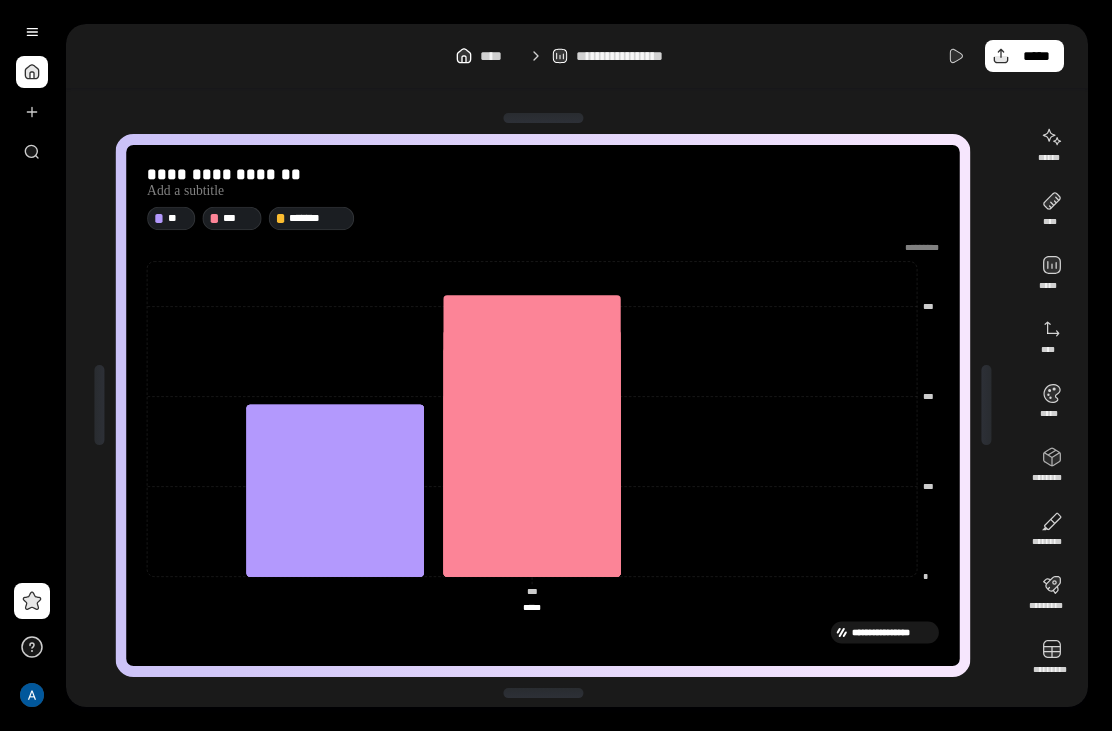 click on "**********" at bounding box center (892, 632) 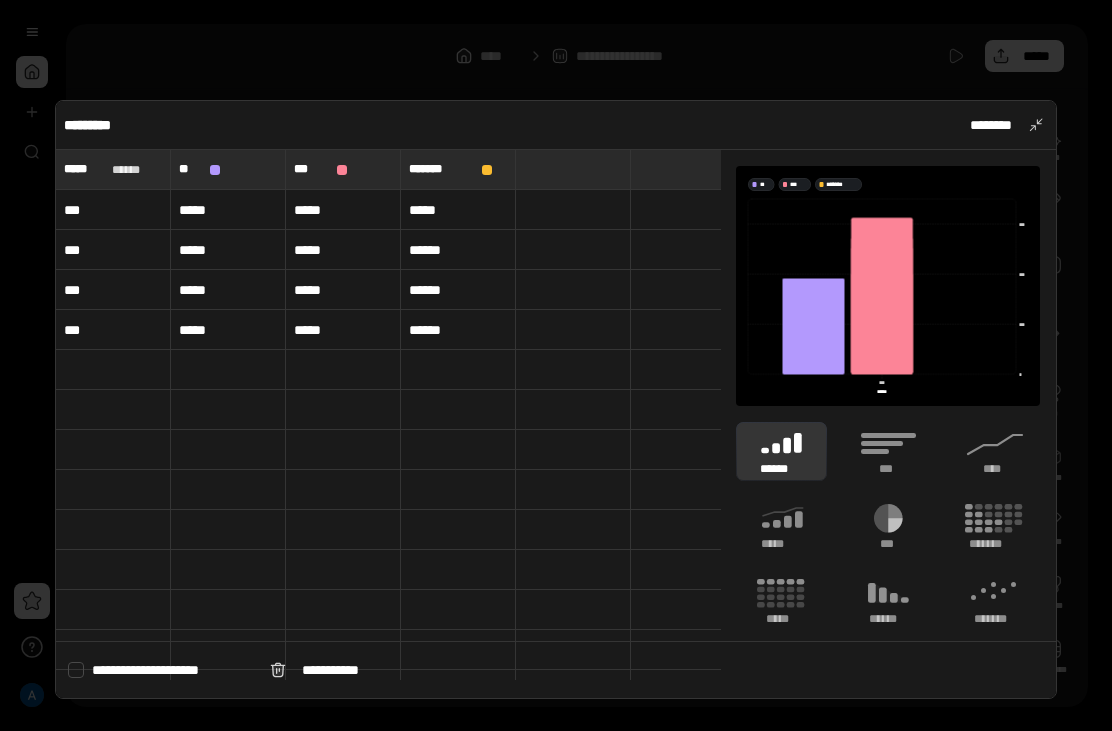 click on "********" at bounding box center (1003, 125) 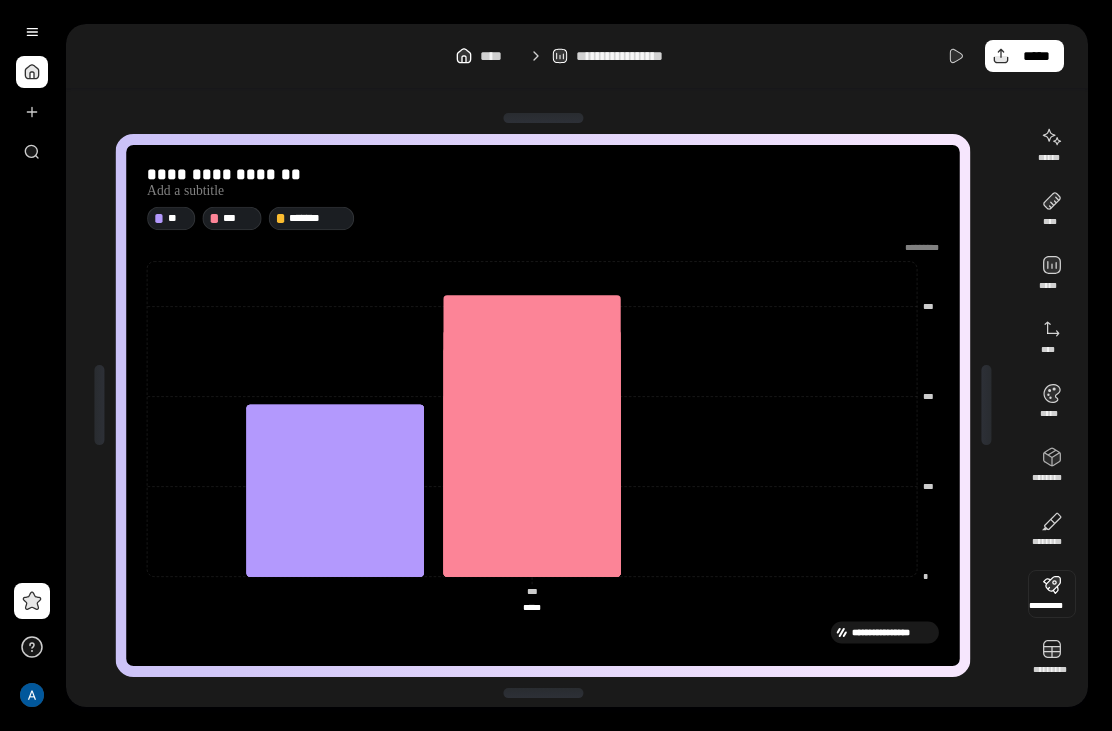 click at bounding box center [1052, 594] 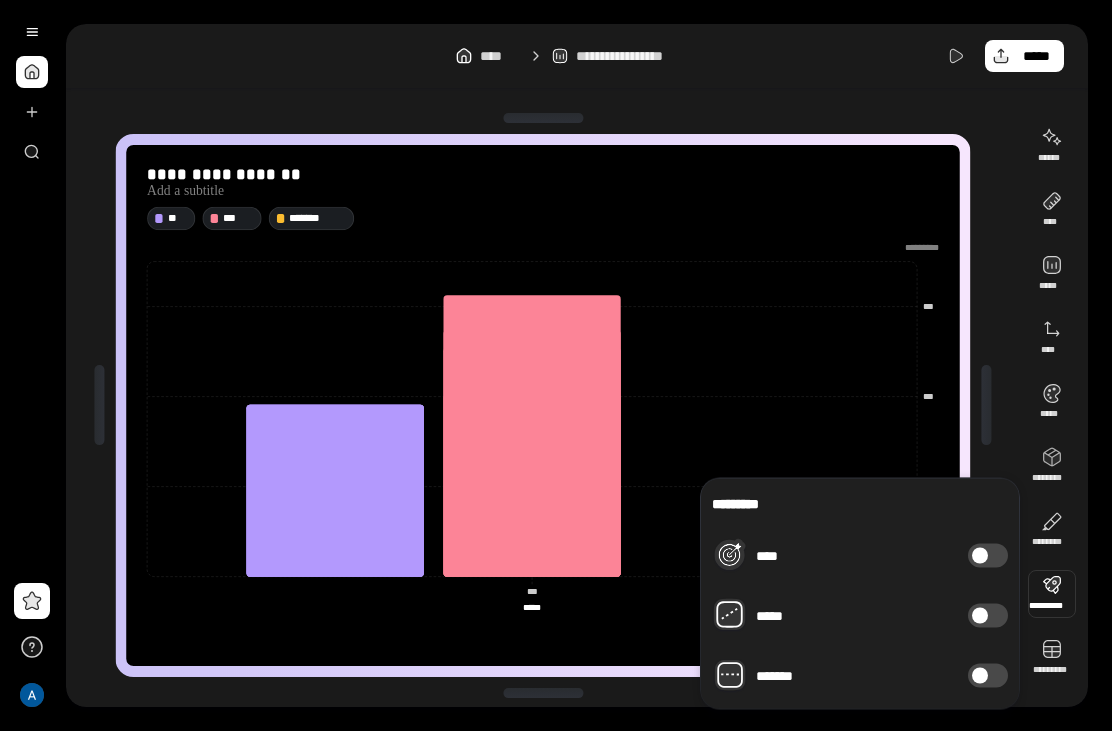click at bounding box center (980, 556) 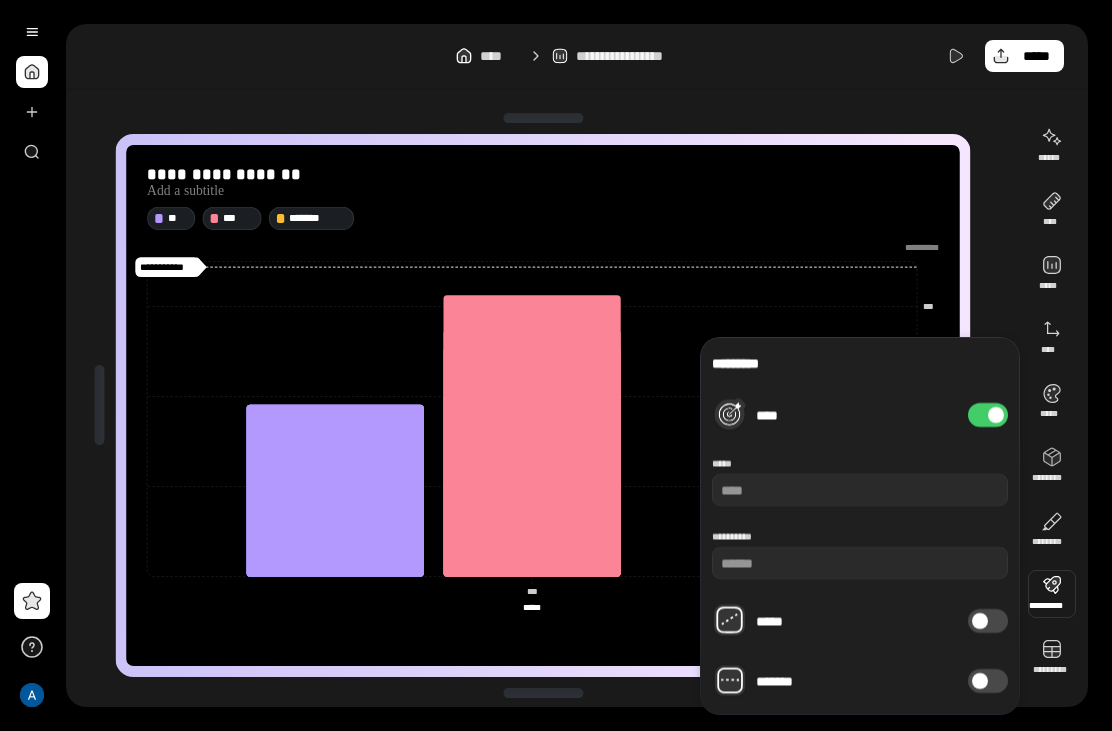 click on "****" at bounding box center [988, 415] 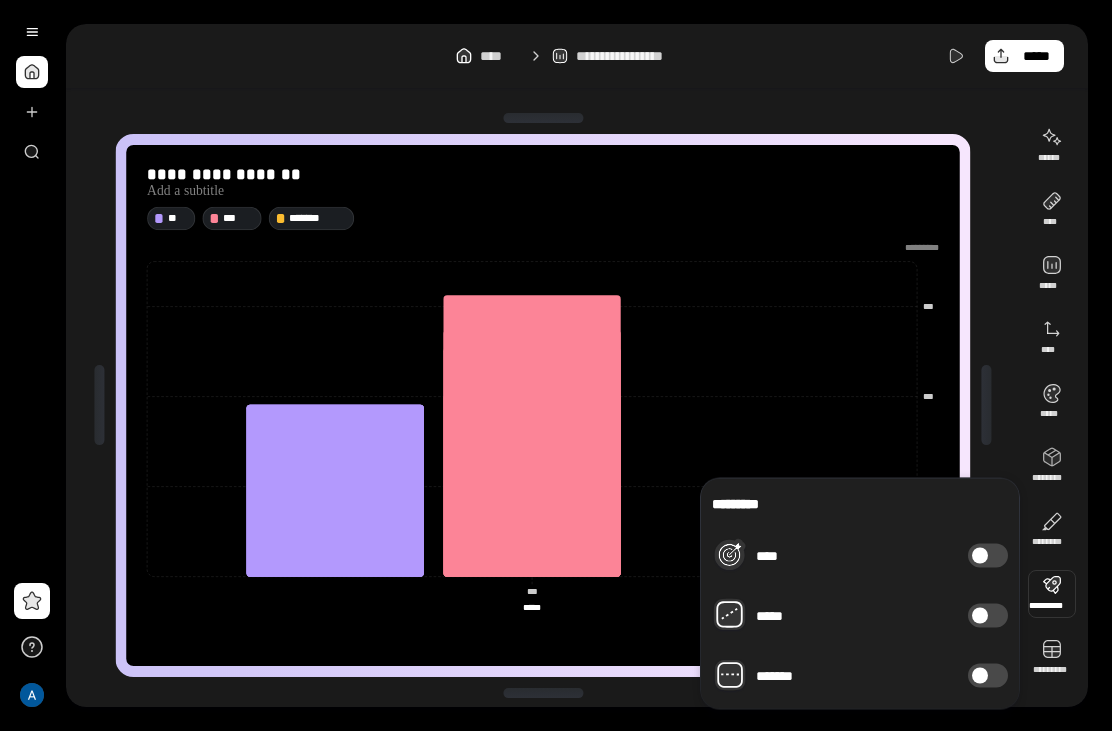 click on "********* **** ***** *******" at bounding box center (860, 594) 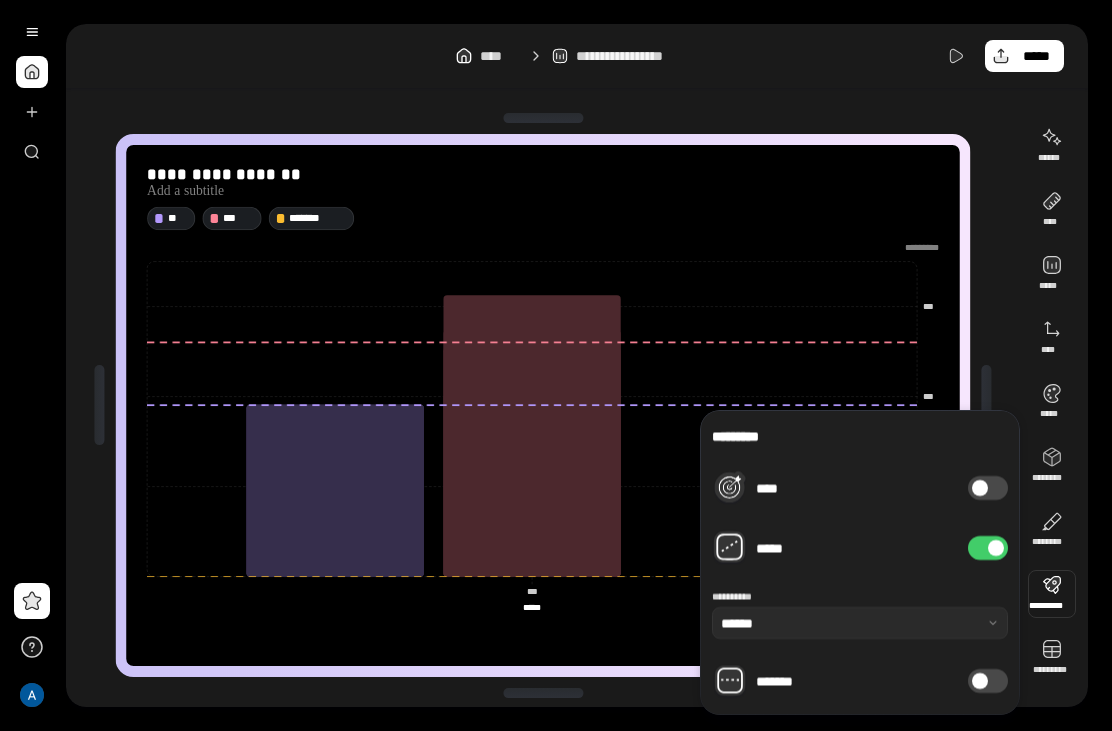 click on "*****" at bounding box center [988, 548] 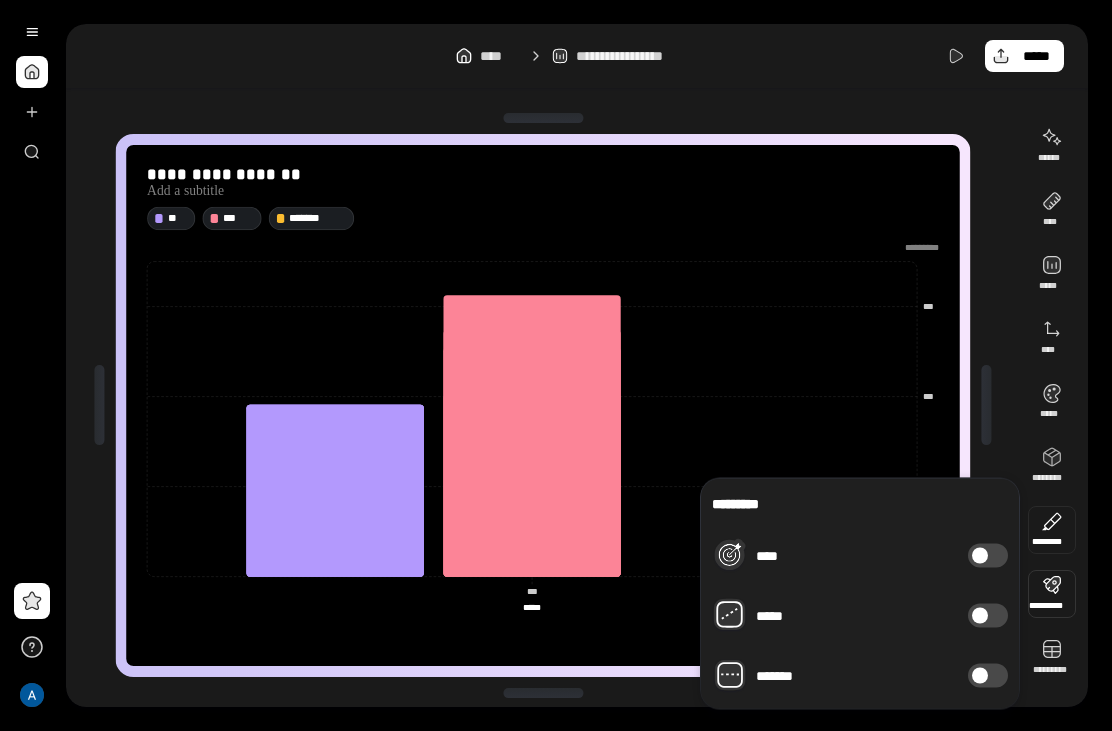 click at bounding box center [1052, 530] 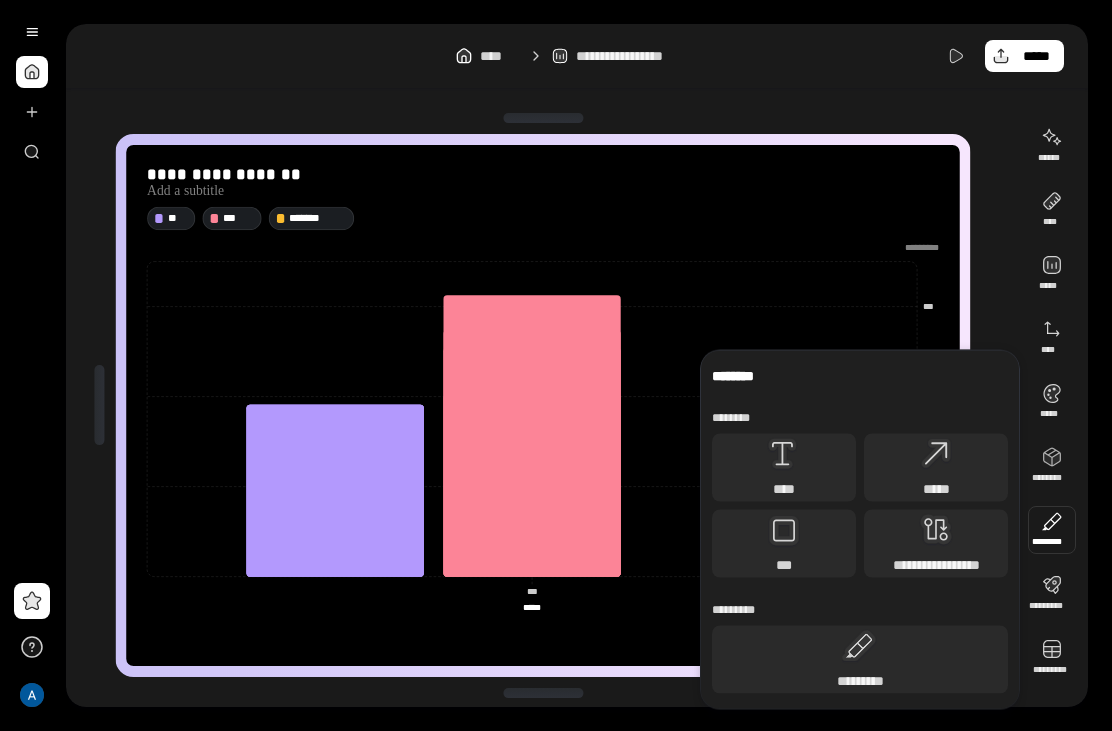 click at bounding box center (1052, 466) 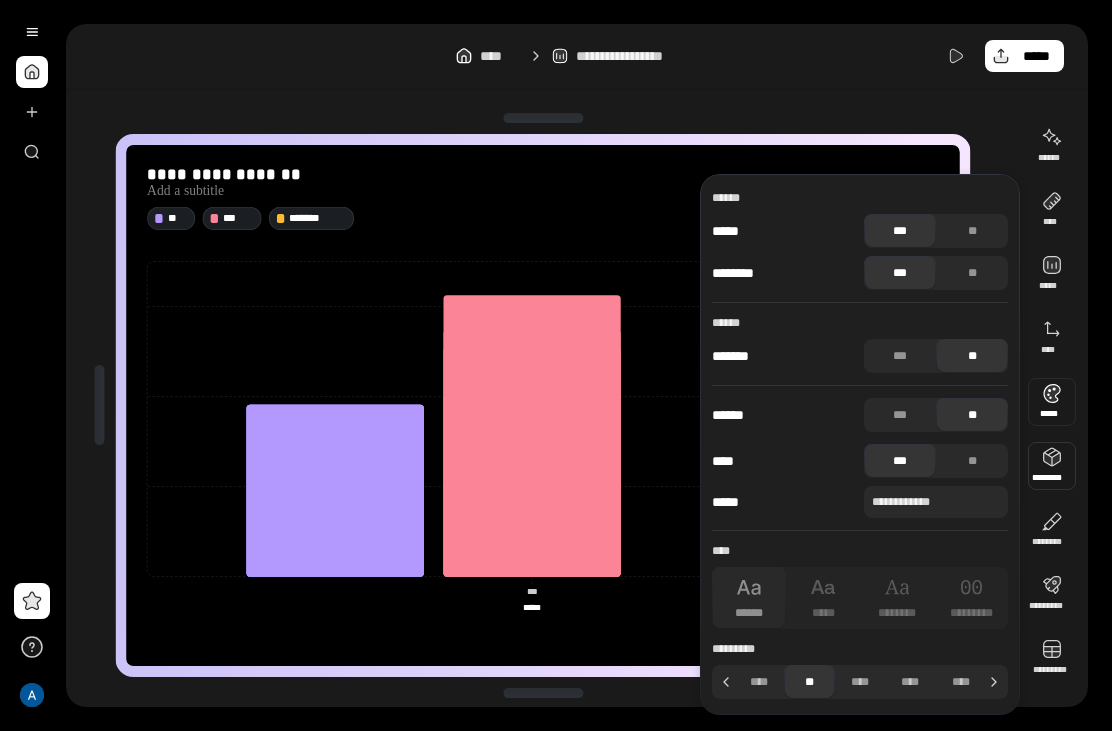 click at bounding box center (1052, 402) 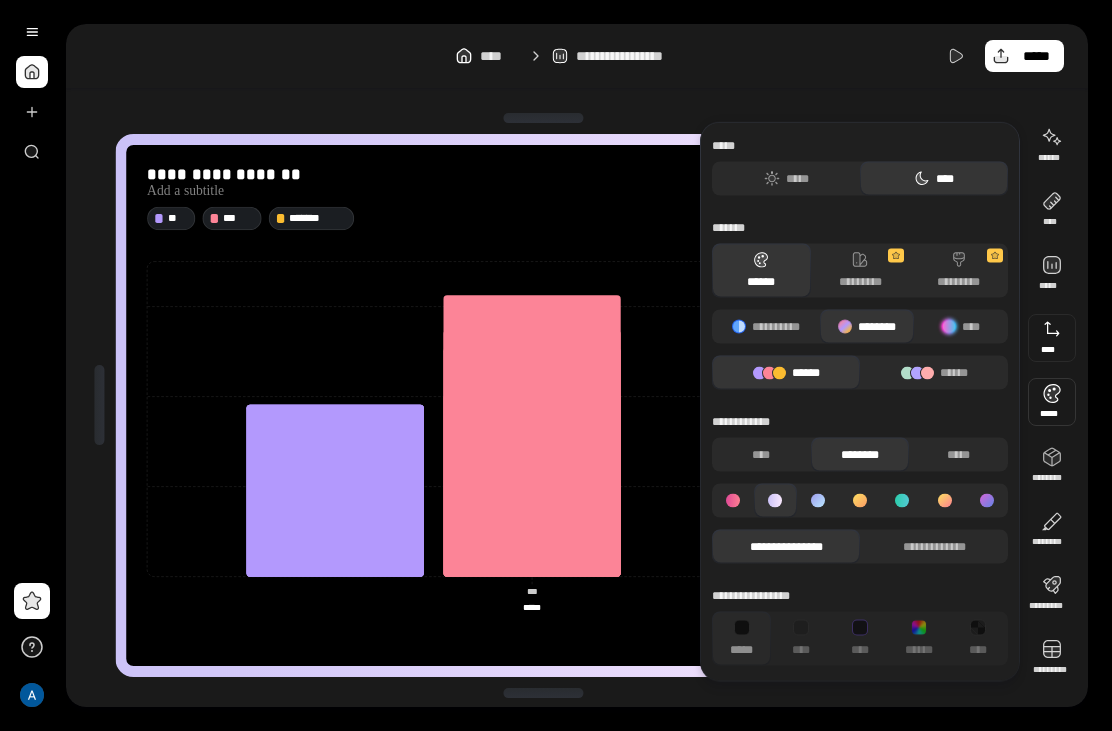 click at bounding box center [1052, 338] 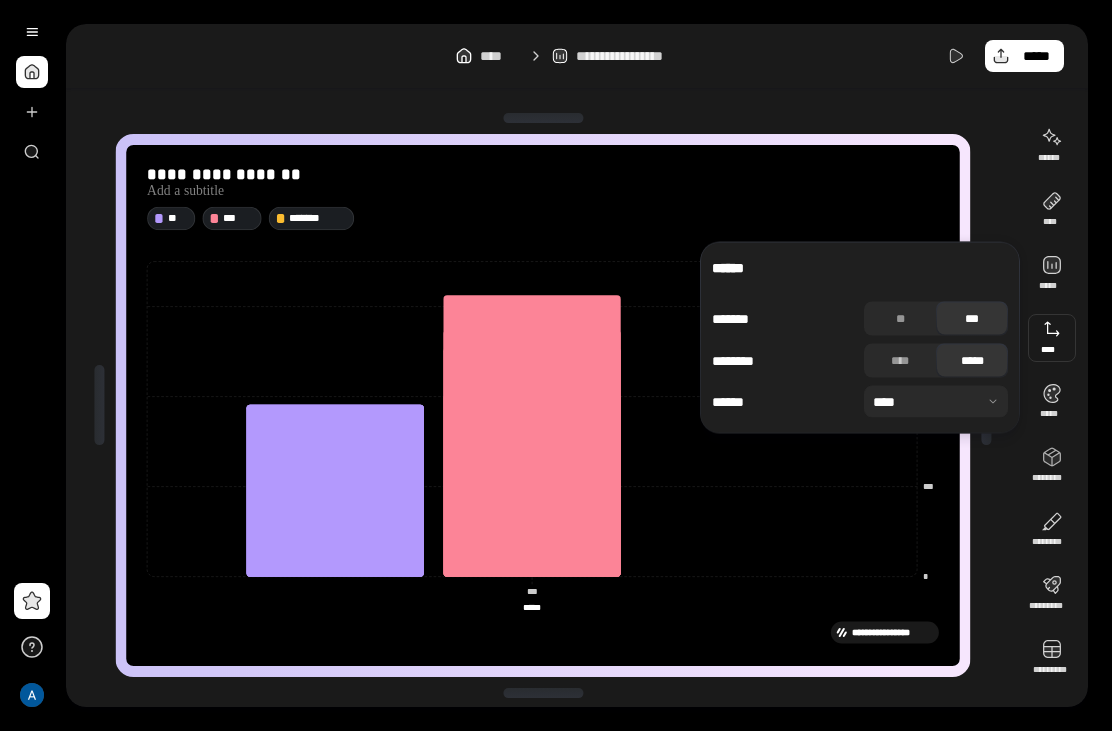 click at bounding box center (1052, 274) 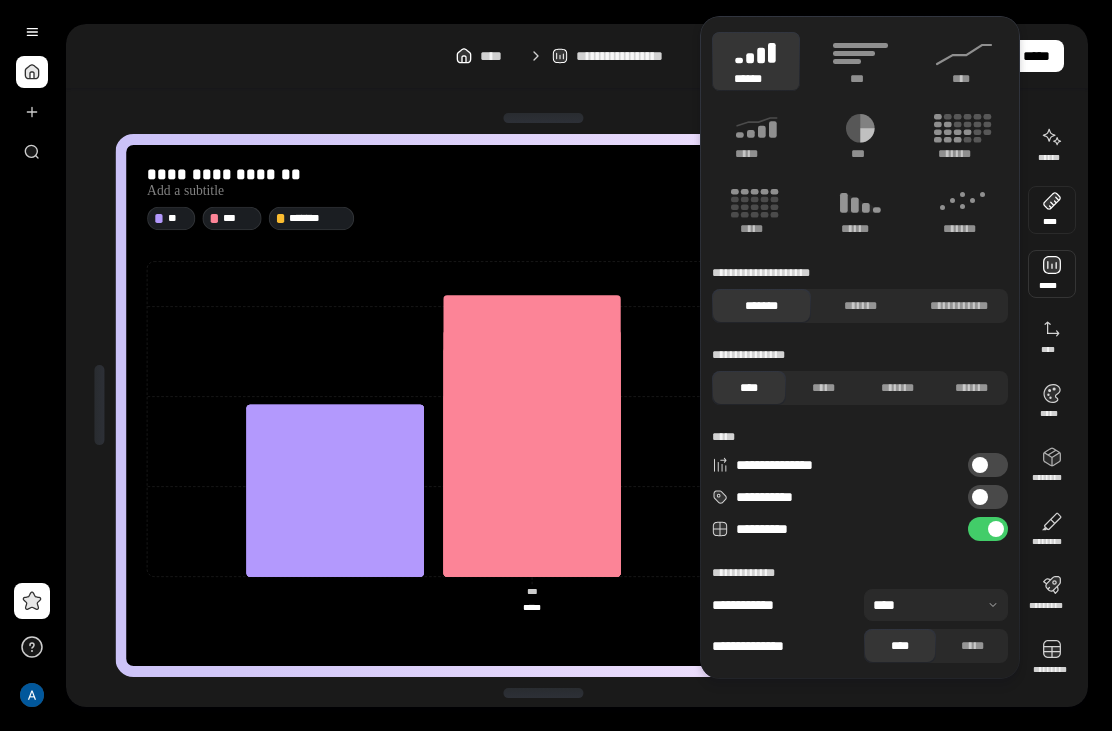 click at bounding box center (1052, 210) 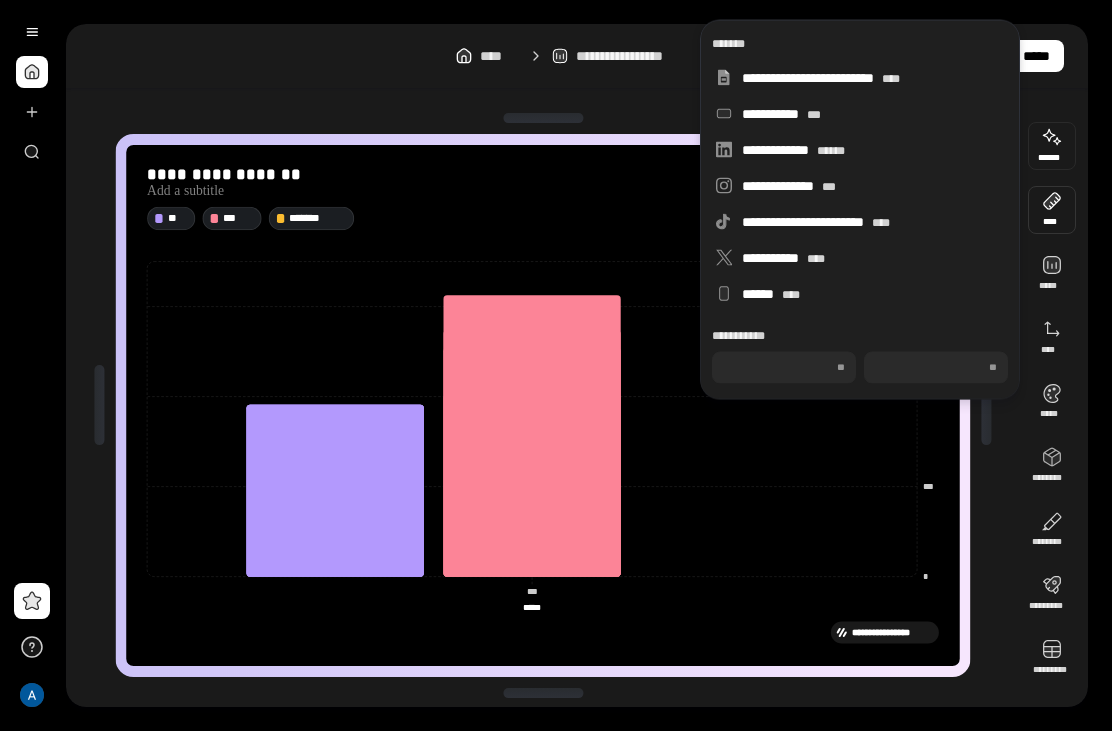 click at bounding box center [1052, 146] 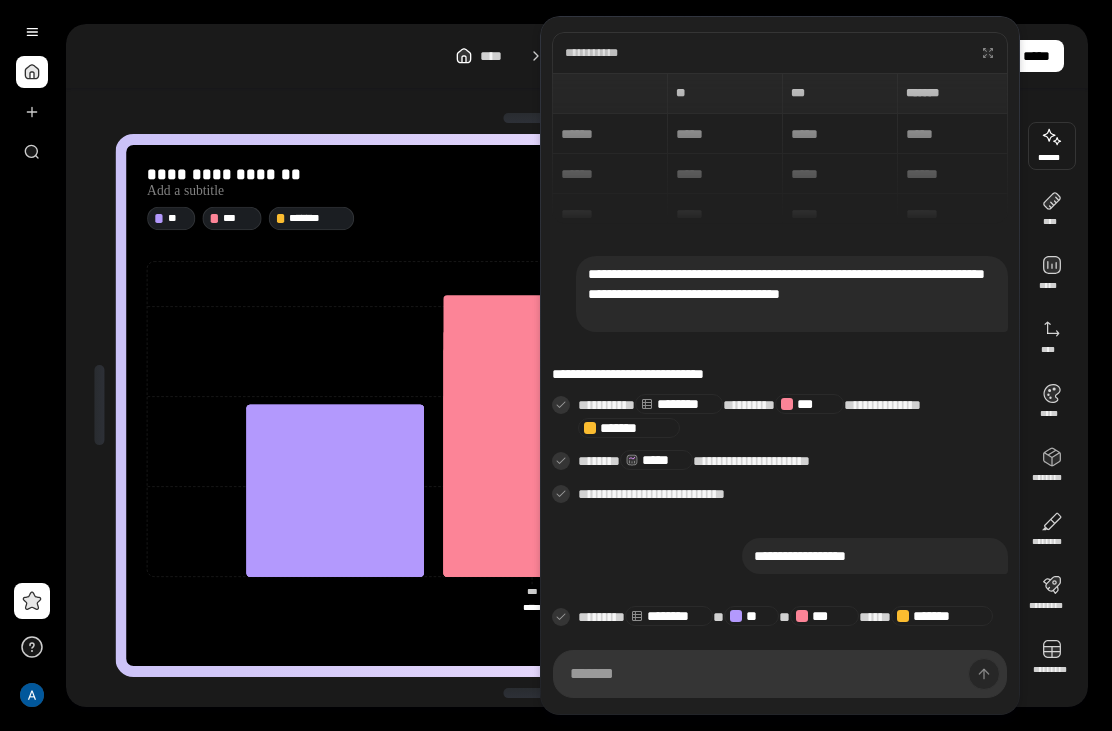 scroll, scrollTop: 396, scrollLeft: 0, axis: vertical 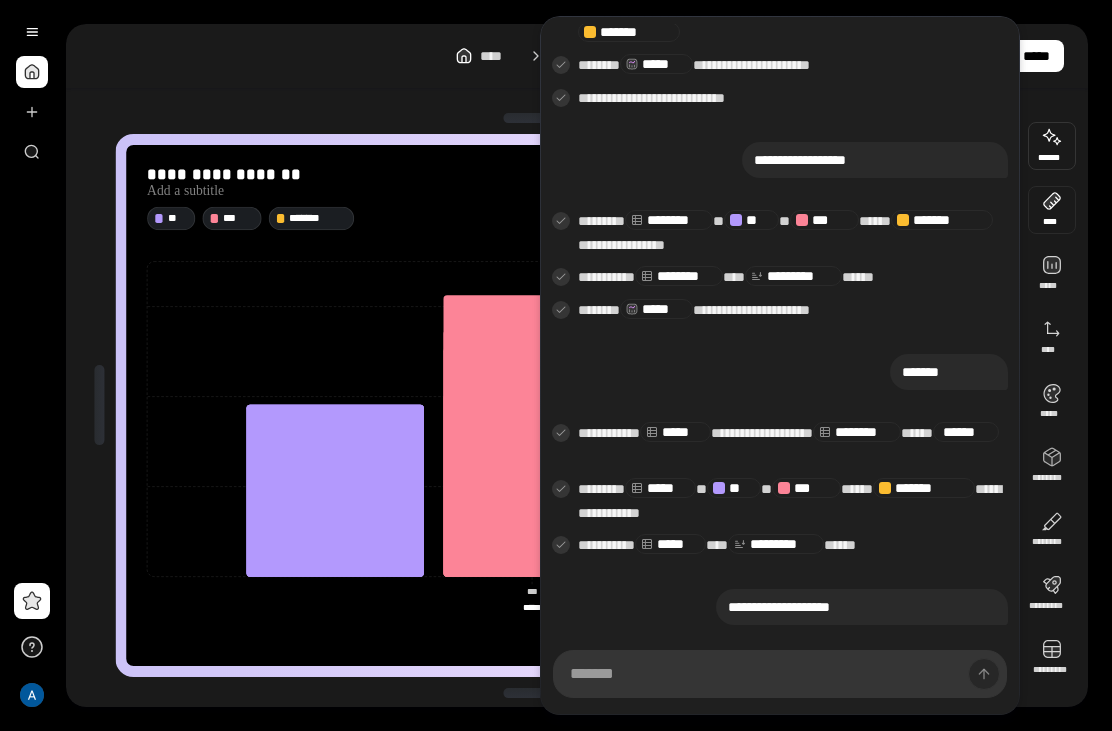 click at bounding box center [1052, 210] 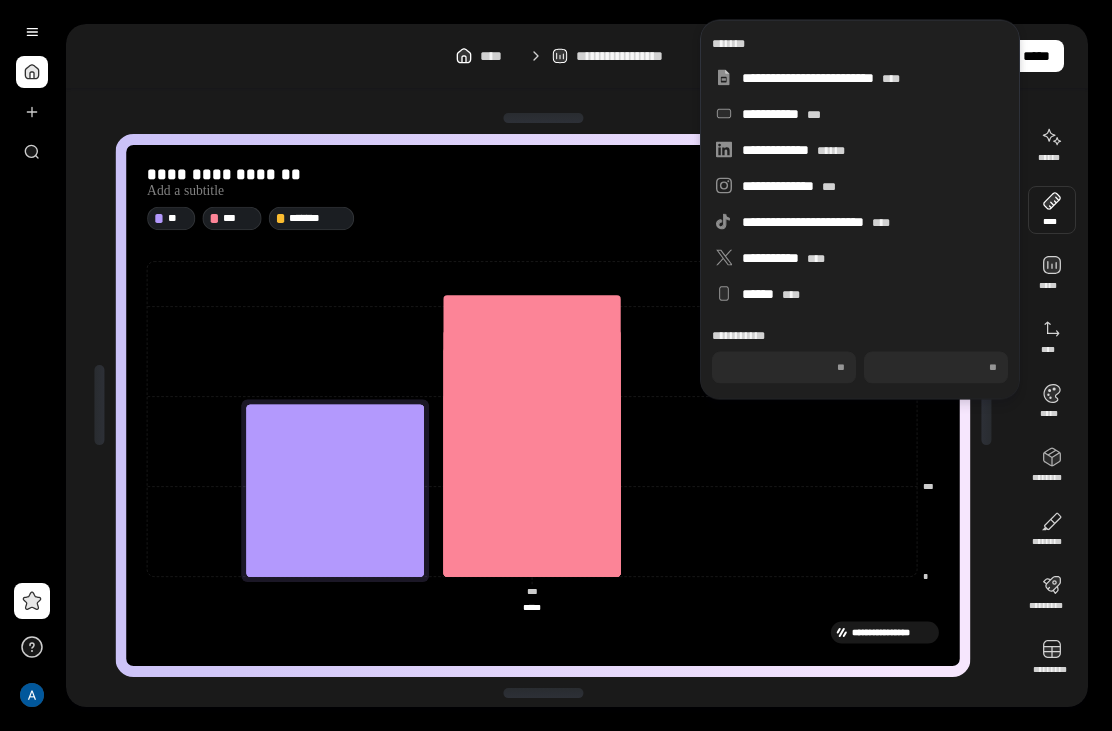 click 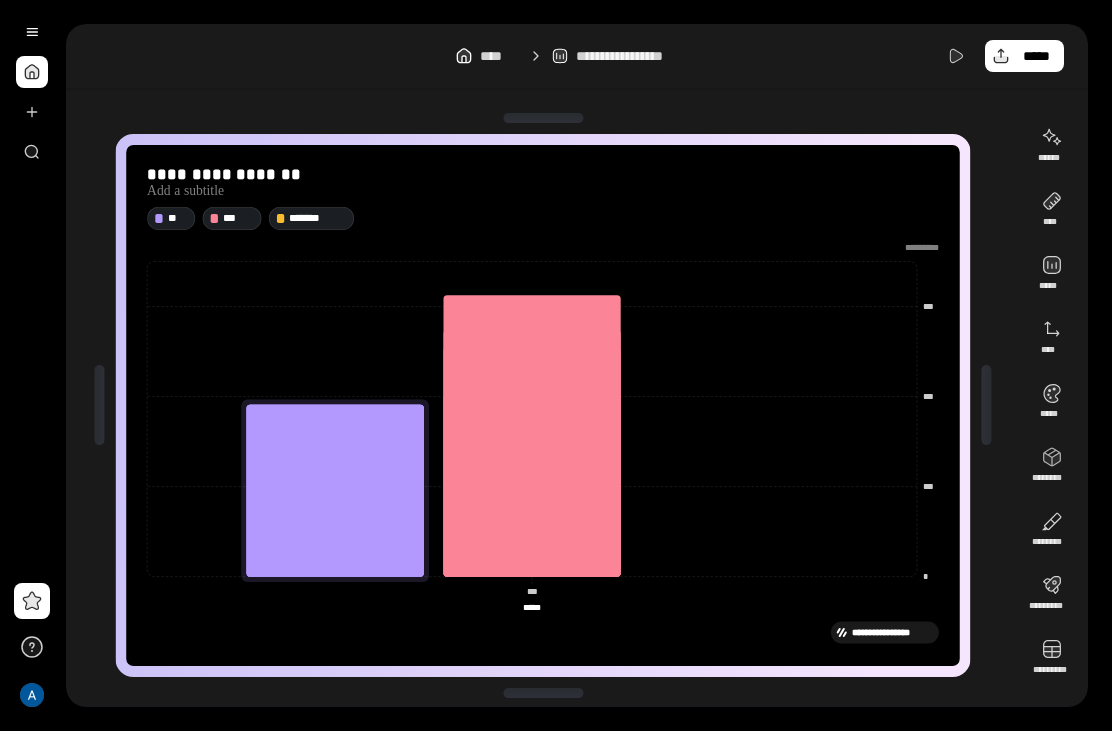 click at bounding box center (1052, 594) 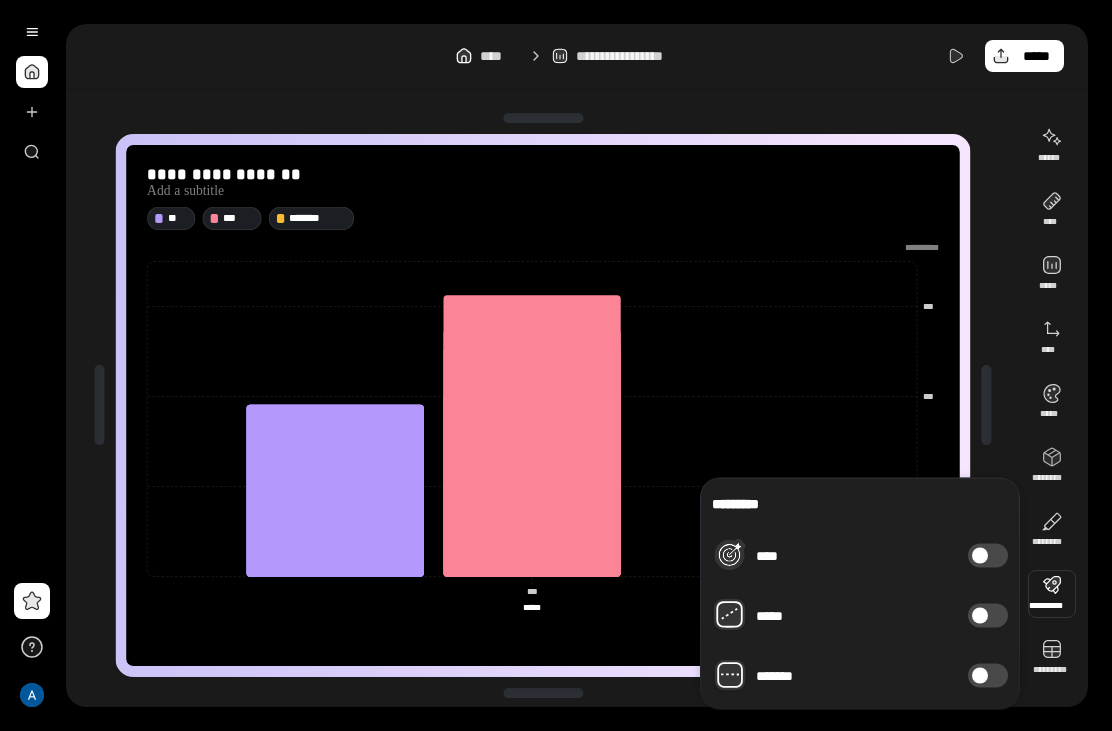 click at bounding box center [1052, 658] 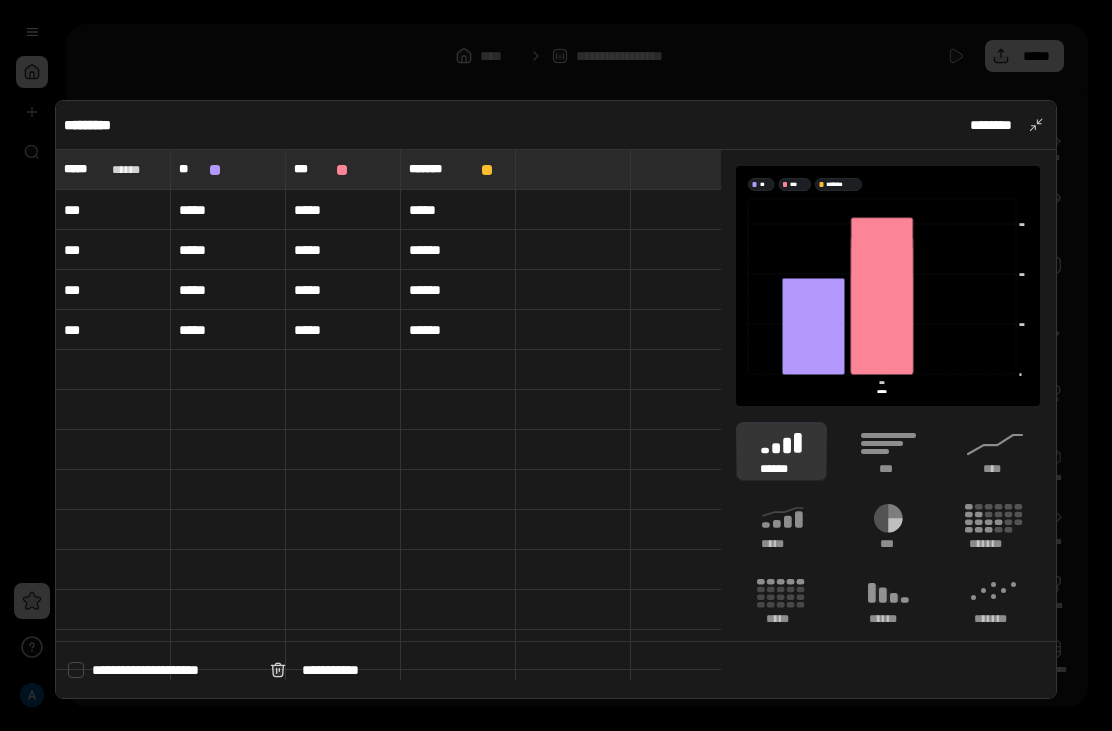 click on "***" at bounding box center [113, 210] 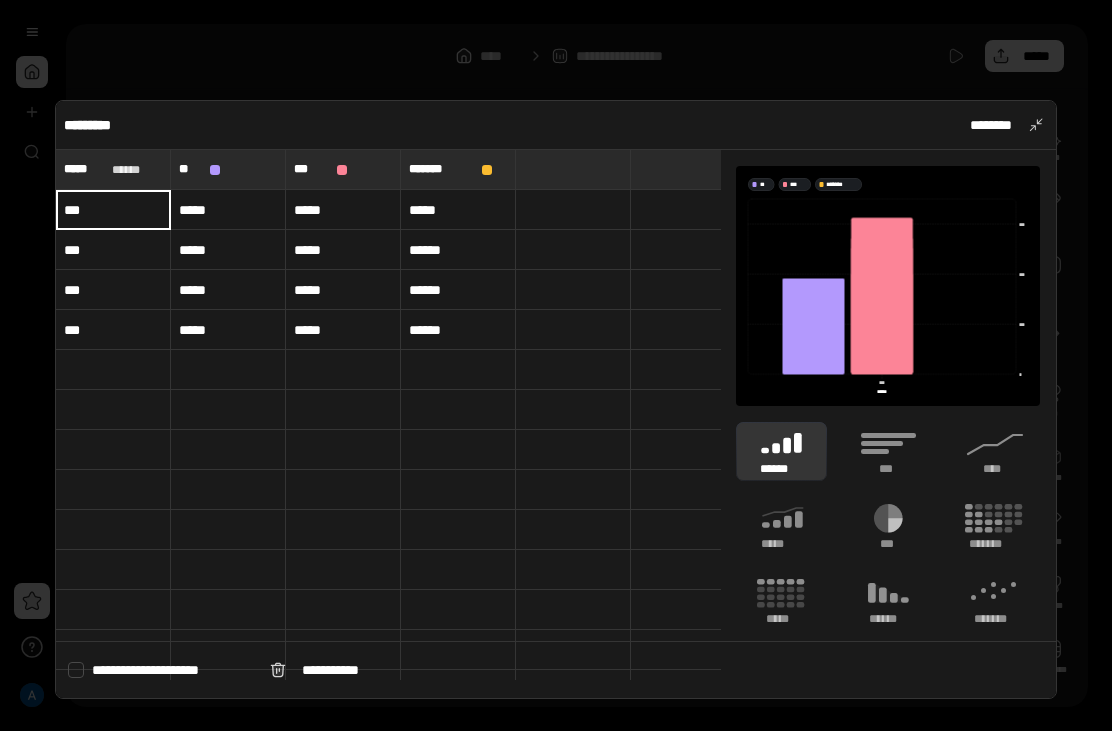 click on "*****" at bounding box center (228, 210) 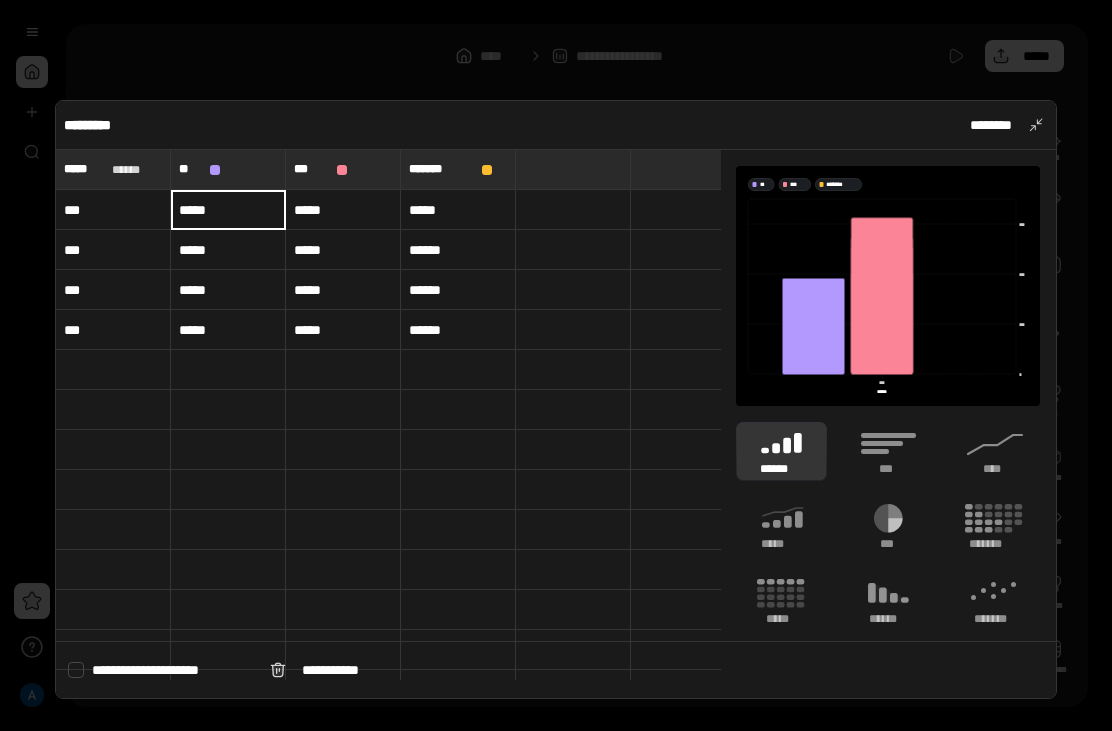 click on "*****" at bounding box center [228, 290] 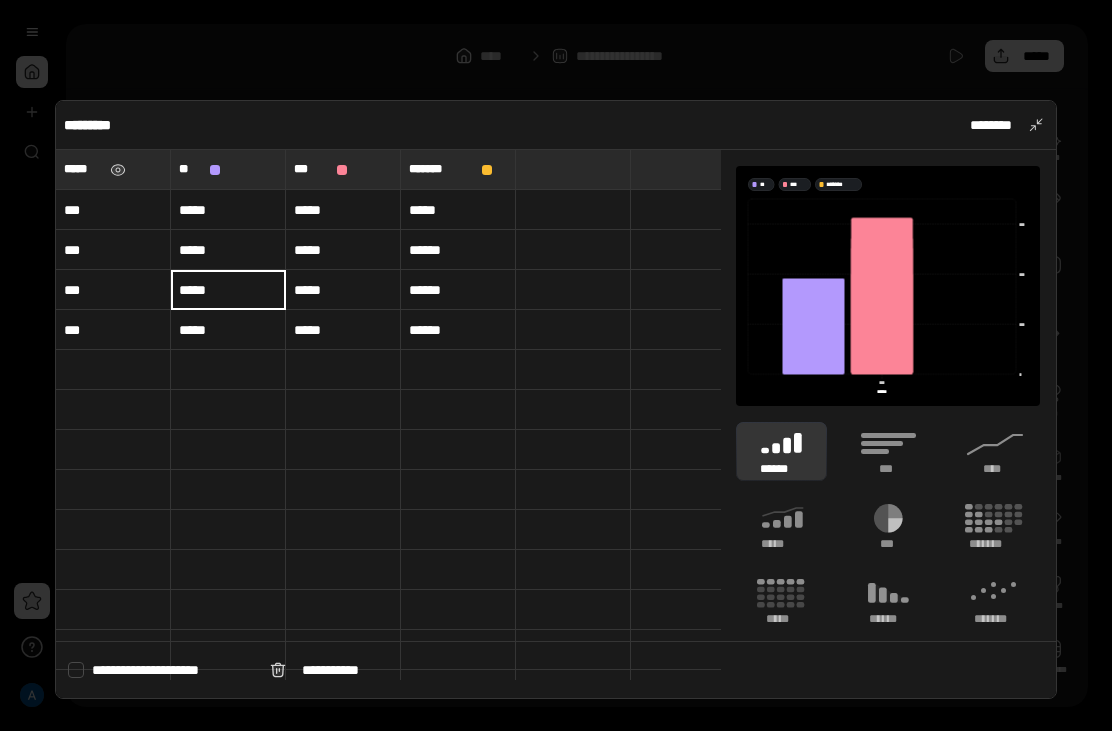 click on "*****" at bounding box center [83, 169] 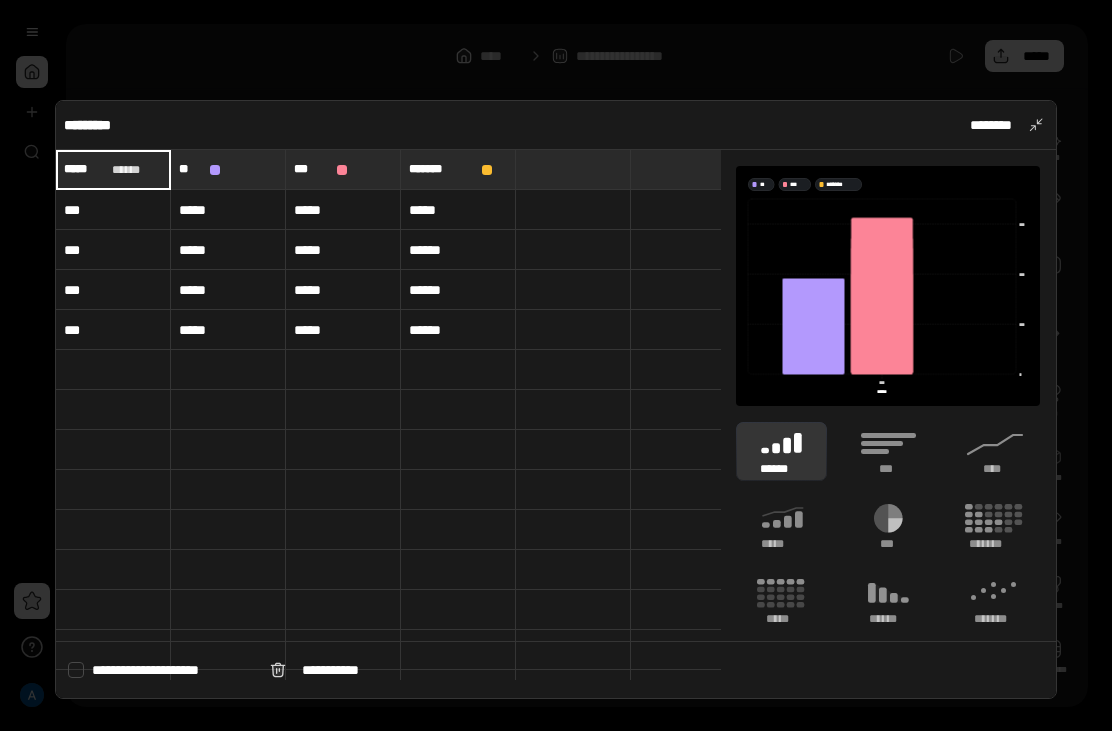 scroll, scrollTop: 0, scrollLeft: 0, axis: both 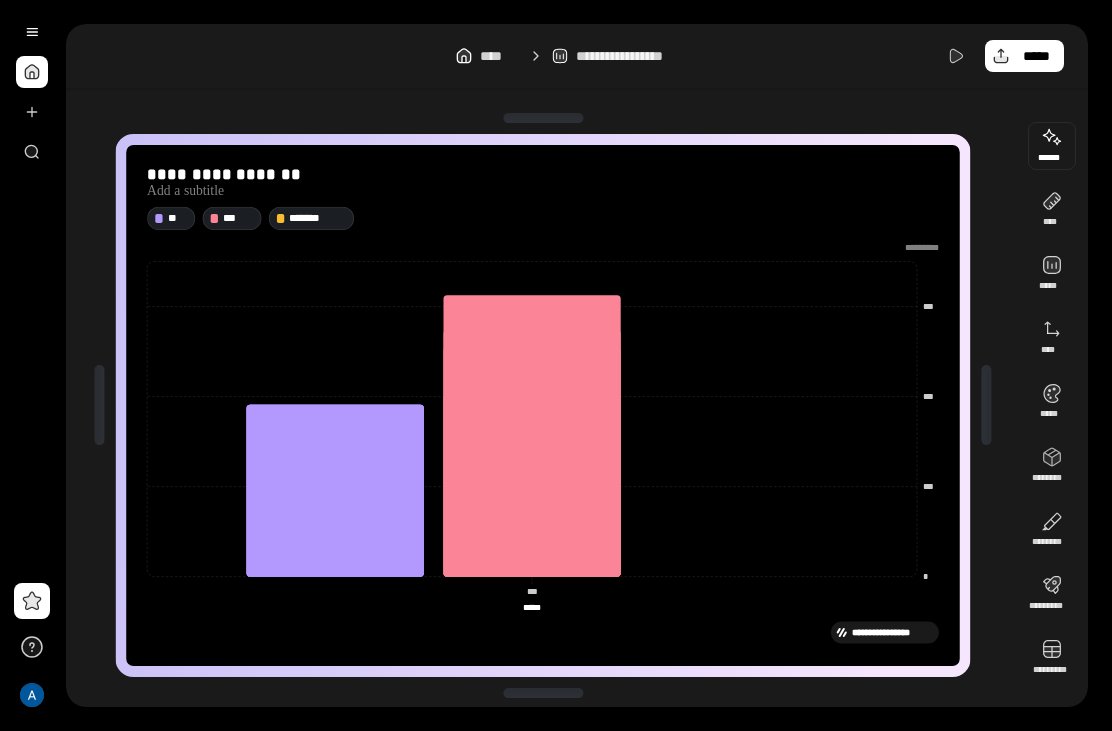 click at bounding box center (1052, 146) 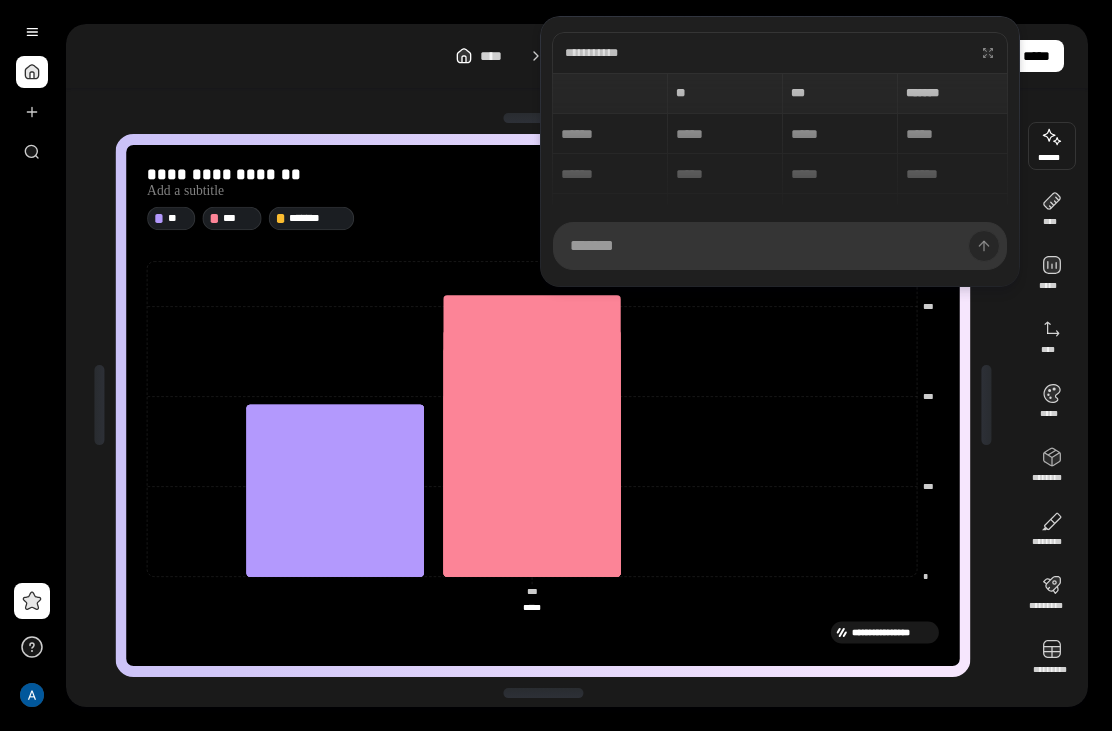 scroll, scrollTop: -1, scrollLeft: 0, axis: vertical 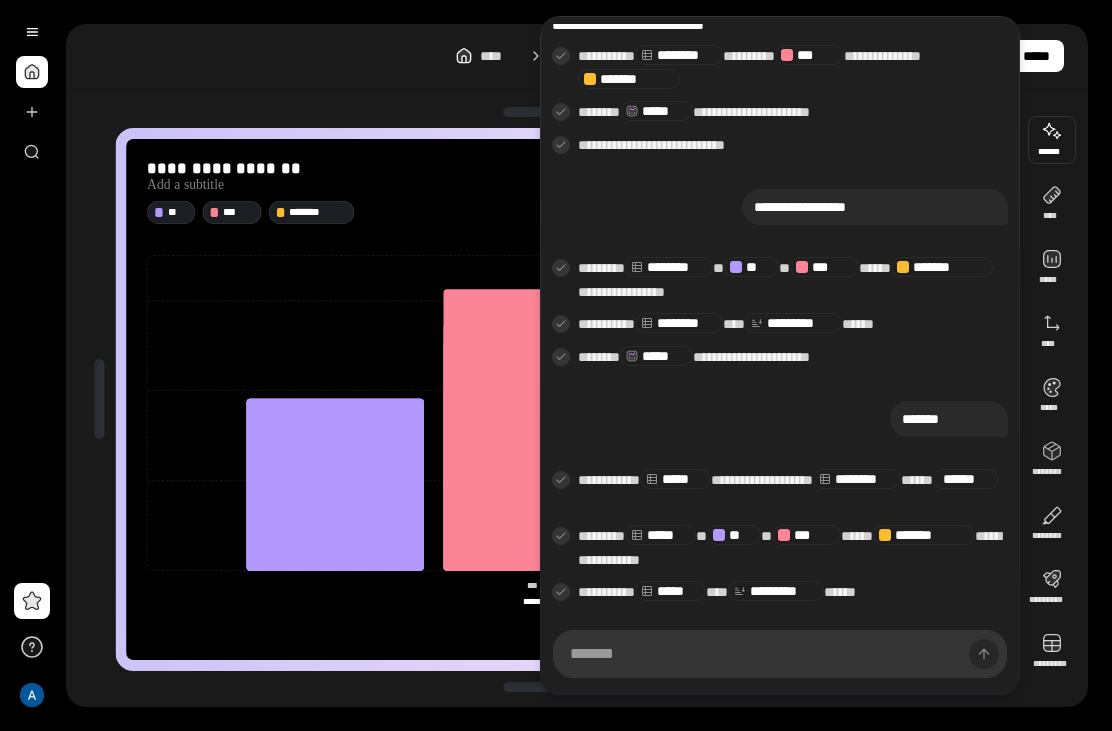 click on "*********" at bounding box center (543, 243) 